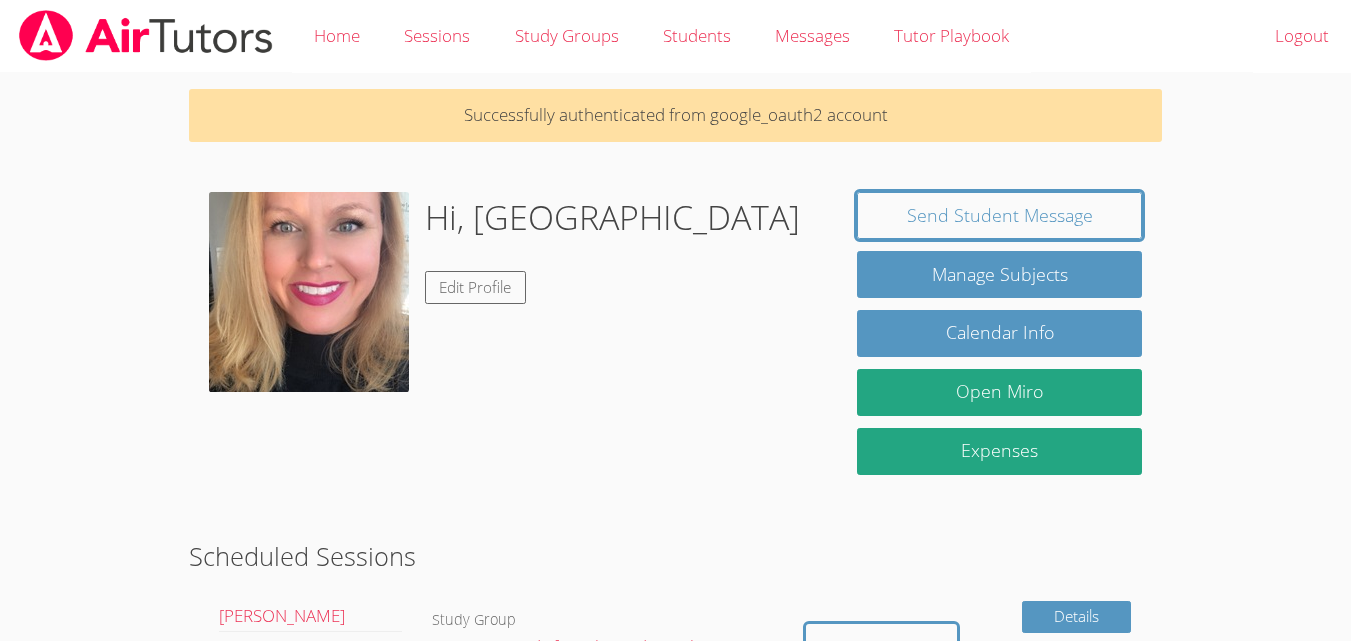scroll, scrollTop: 600, scrollLeft: 0, axis: vertical 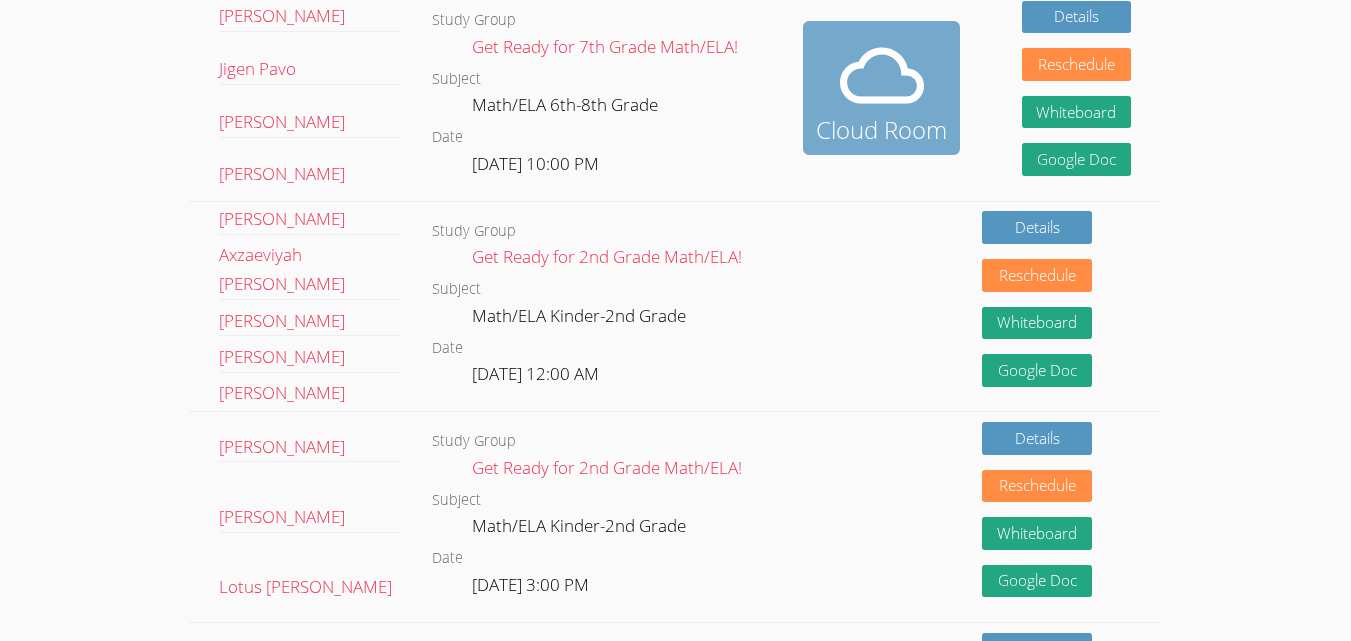 click at bounding box center [881, 76] 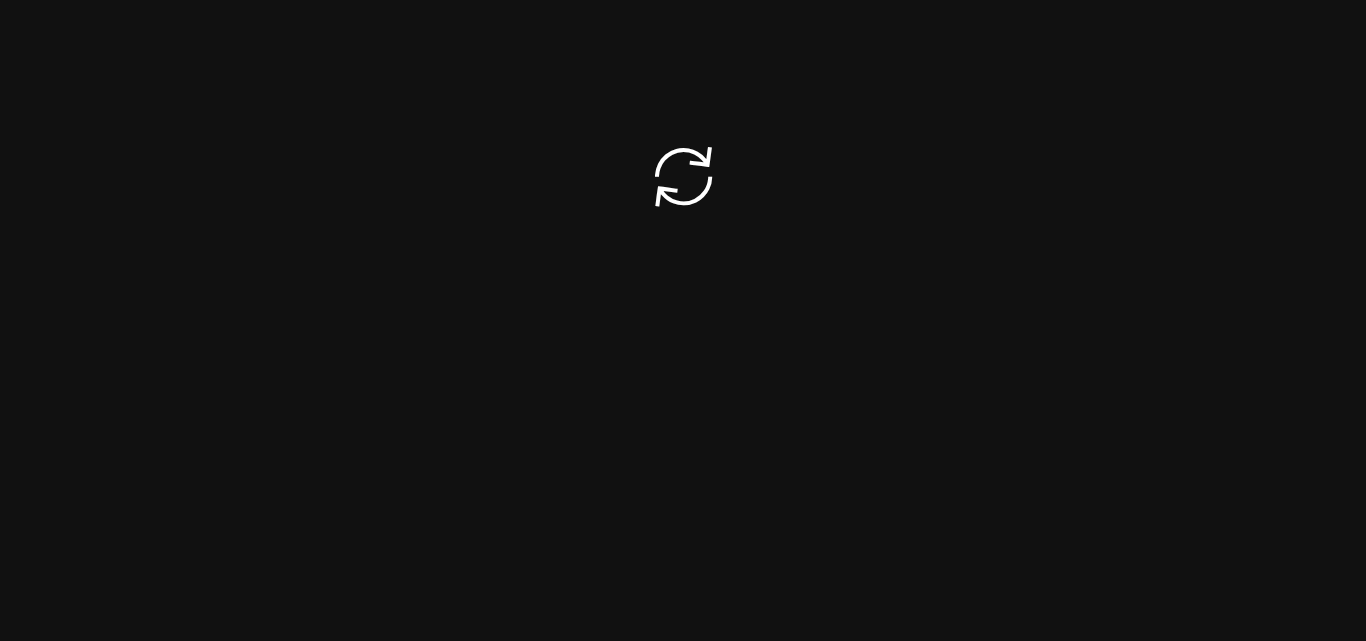 scroll, scrollTop: 0, scrollLeft: 0, axis: both 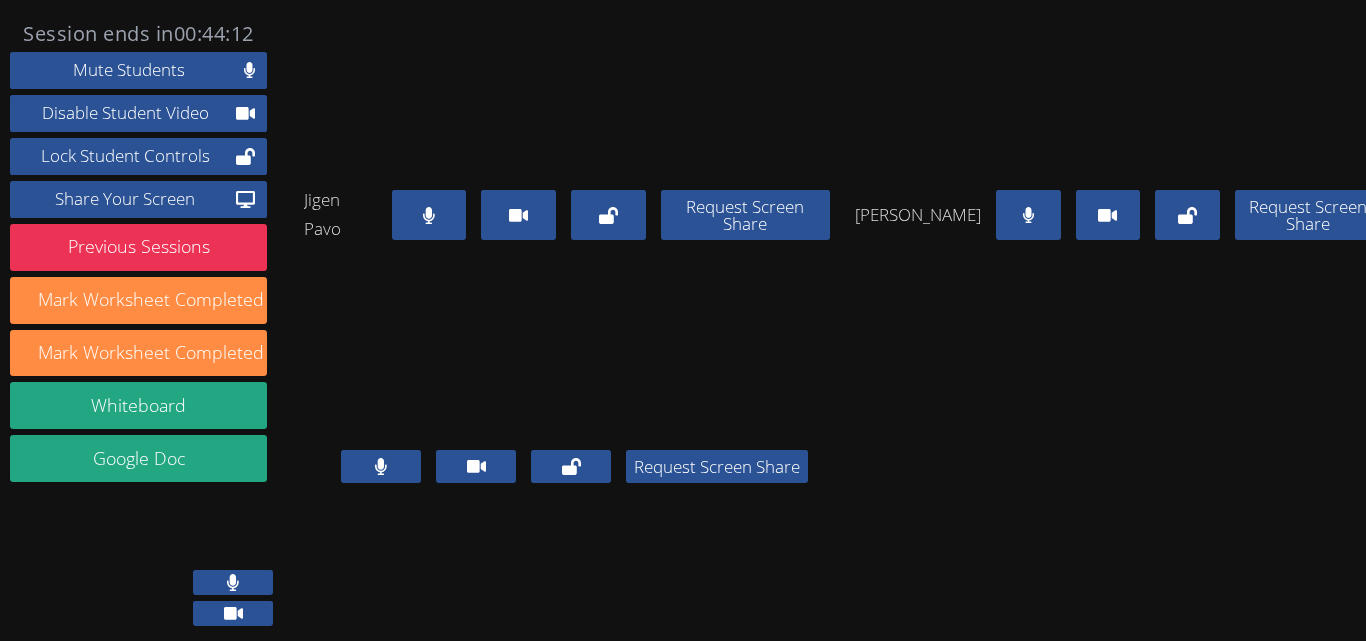click at bounding box center [1028, 215] 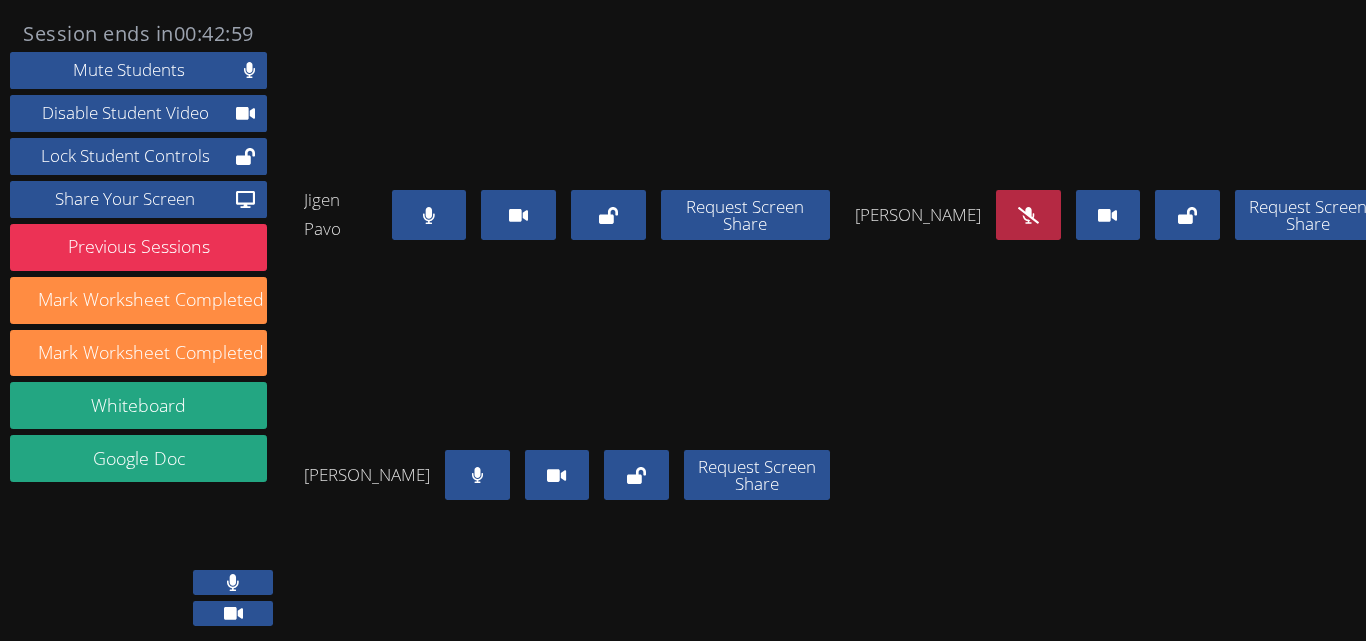 scroll, scrollTop: 0, scrollLeft: 0, axis: both 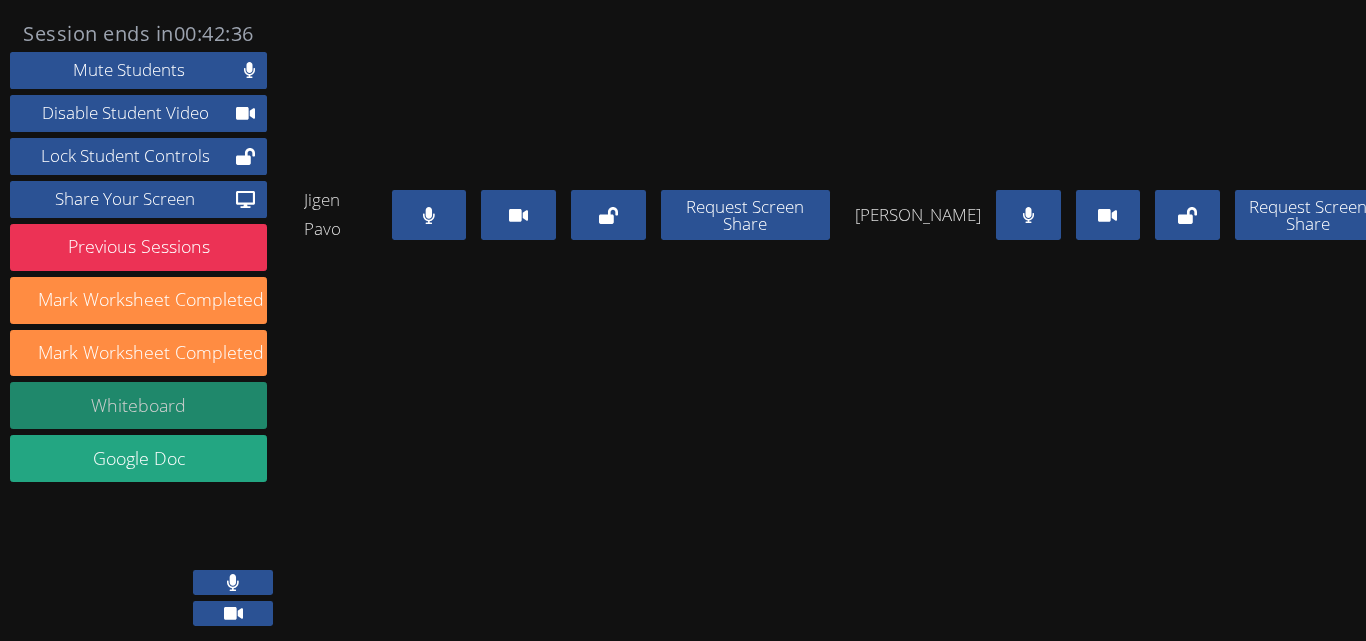 click on "Whiteboard" at bounding box center [138, 405] 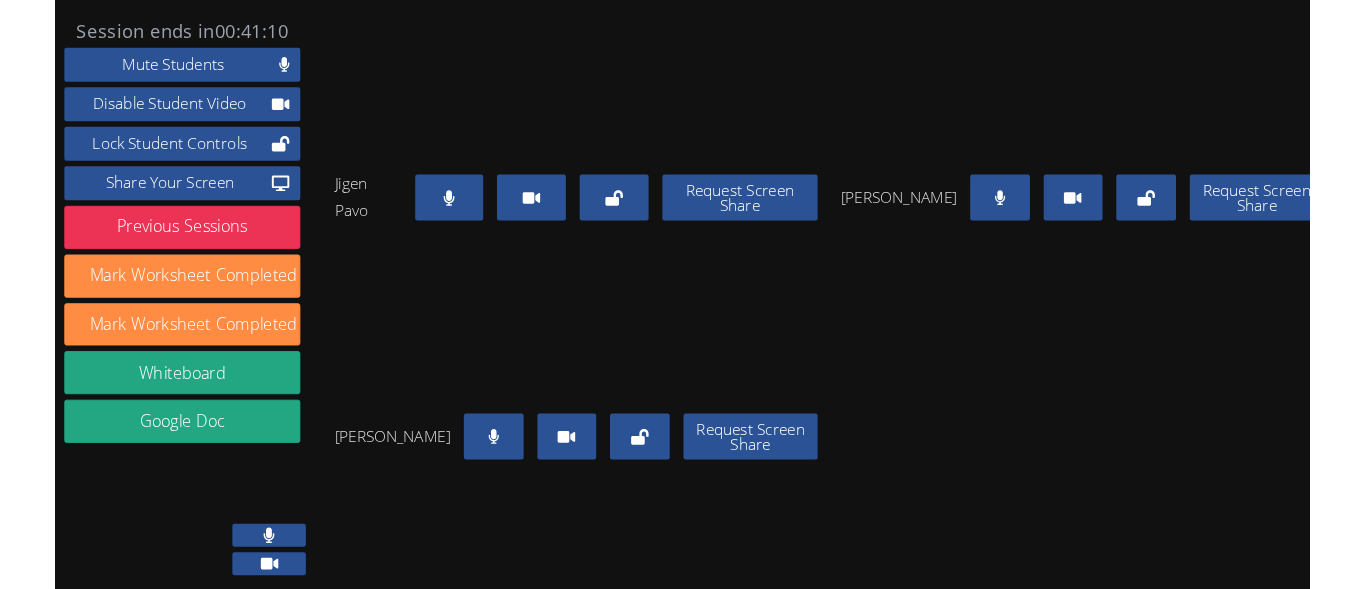 scroll, scrollTop: 390, scrollLeft: 0, axis: vertical 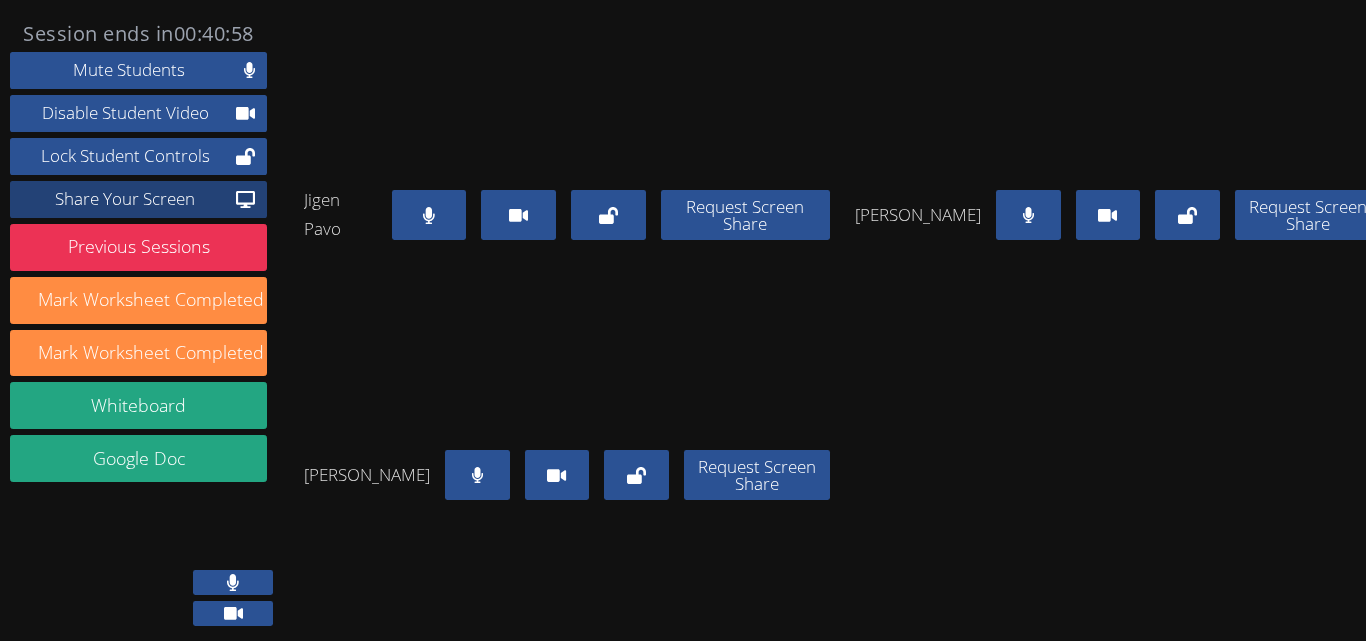 click on "Share Your Screen" at bounding box center (125, 199) 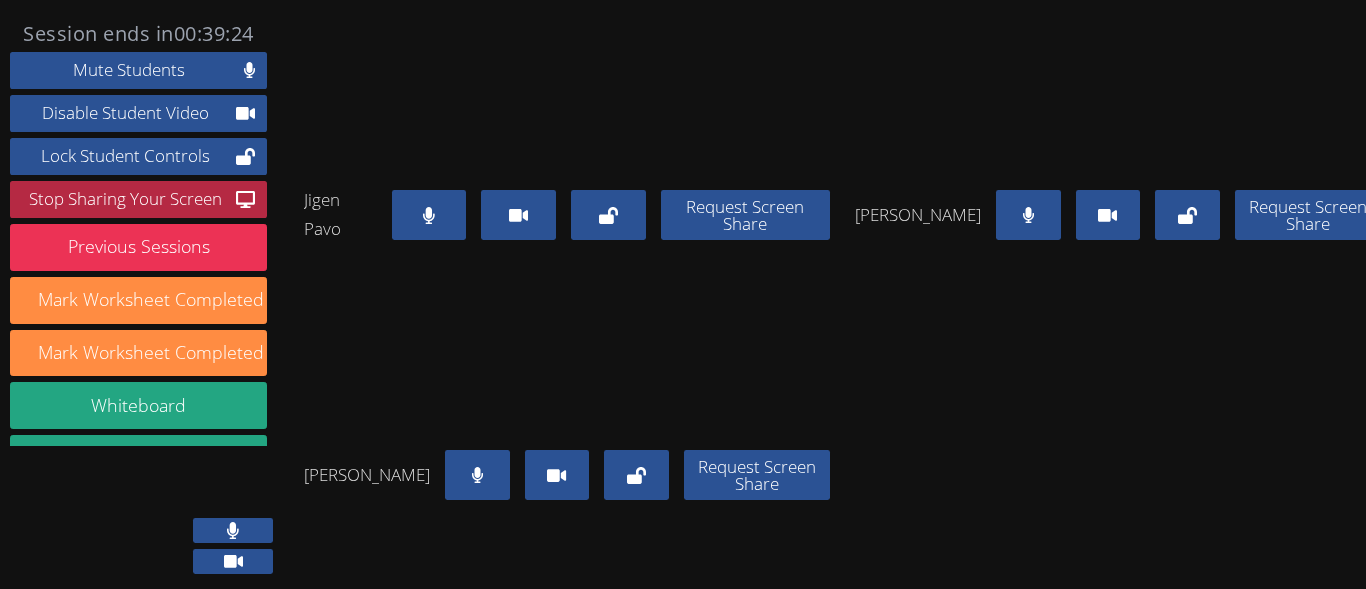 scroll, scrollTop: 131, scrollLeft: 0, axis: vertical 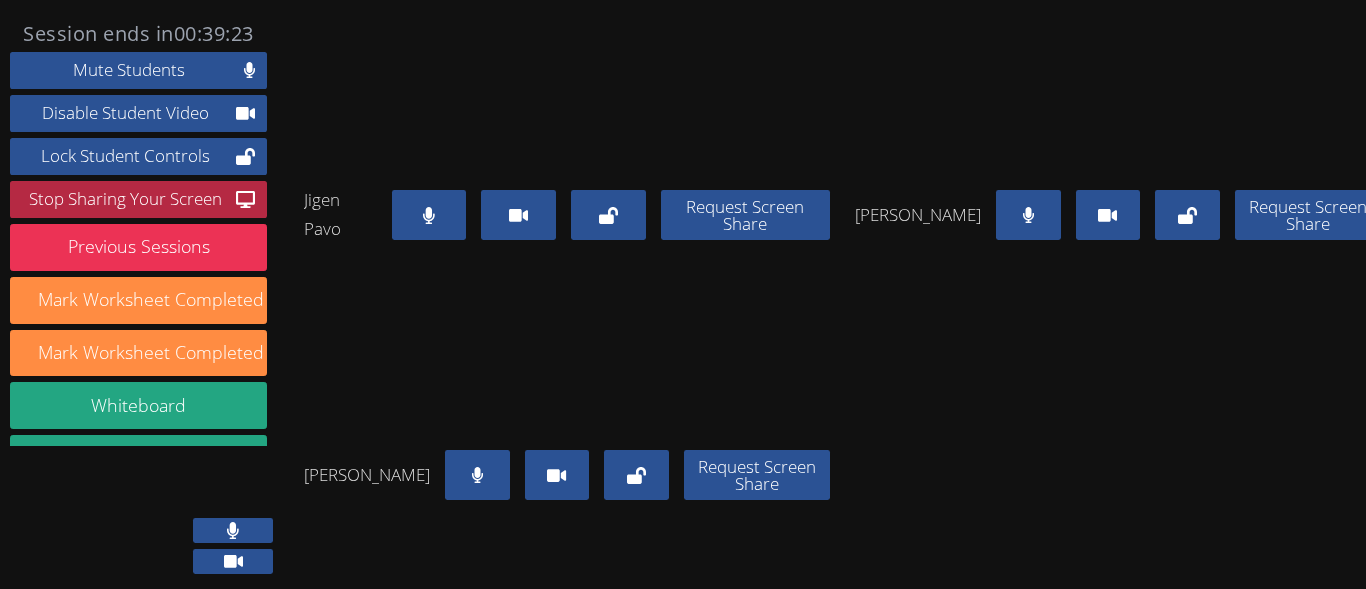 click at bounding box center (477, 475) 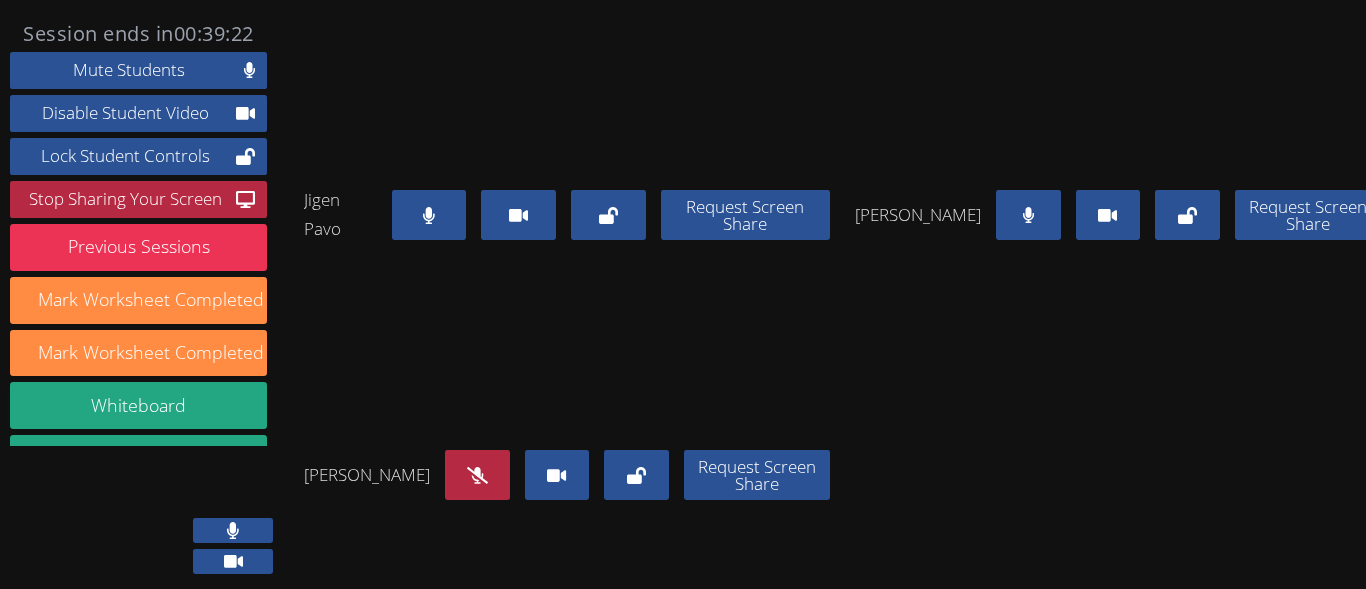 click on "Request Screen Share" at bounding box center (1181, 215) 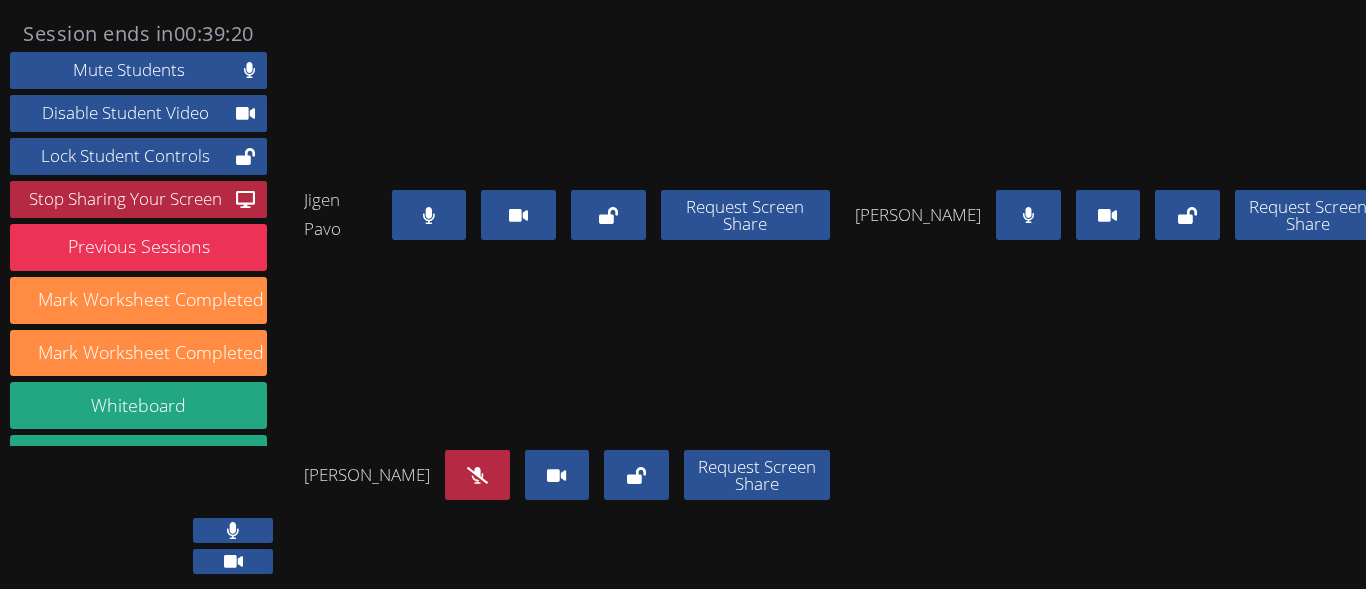 click at bounding box center (1028, 215) 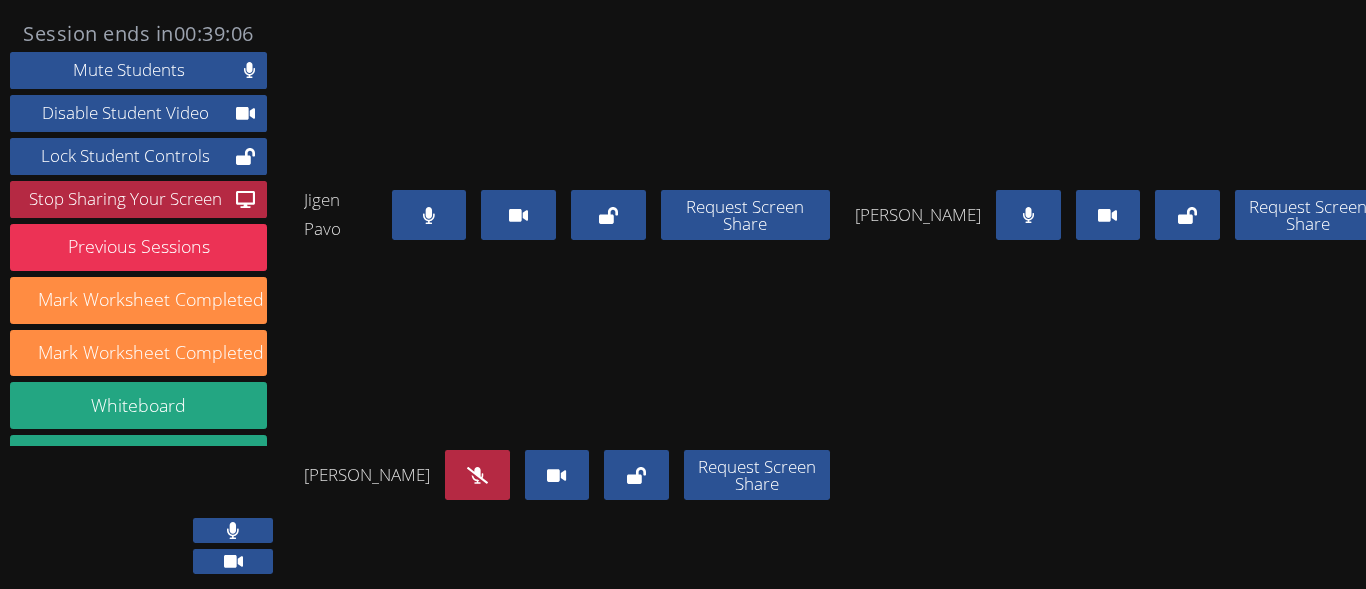 click at bounding box center (1028, 215) 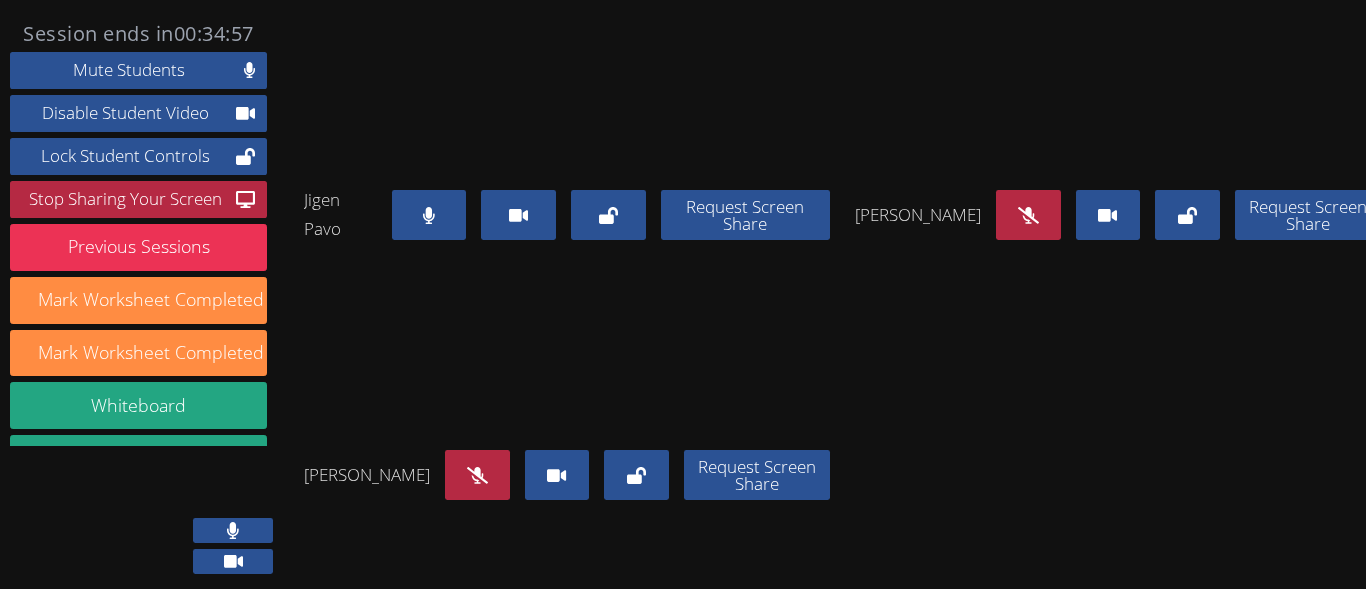 scroll, scrollTop: 103, scrollLeft: 0, axis: vertical 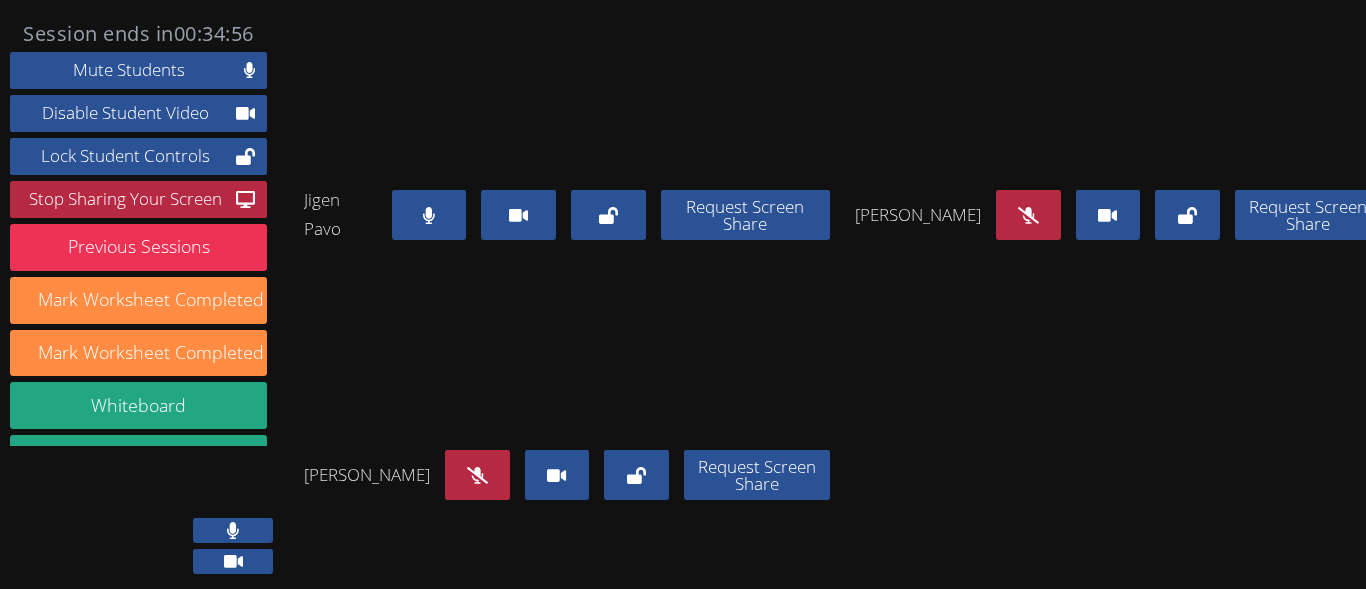 click 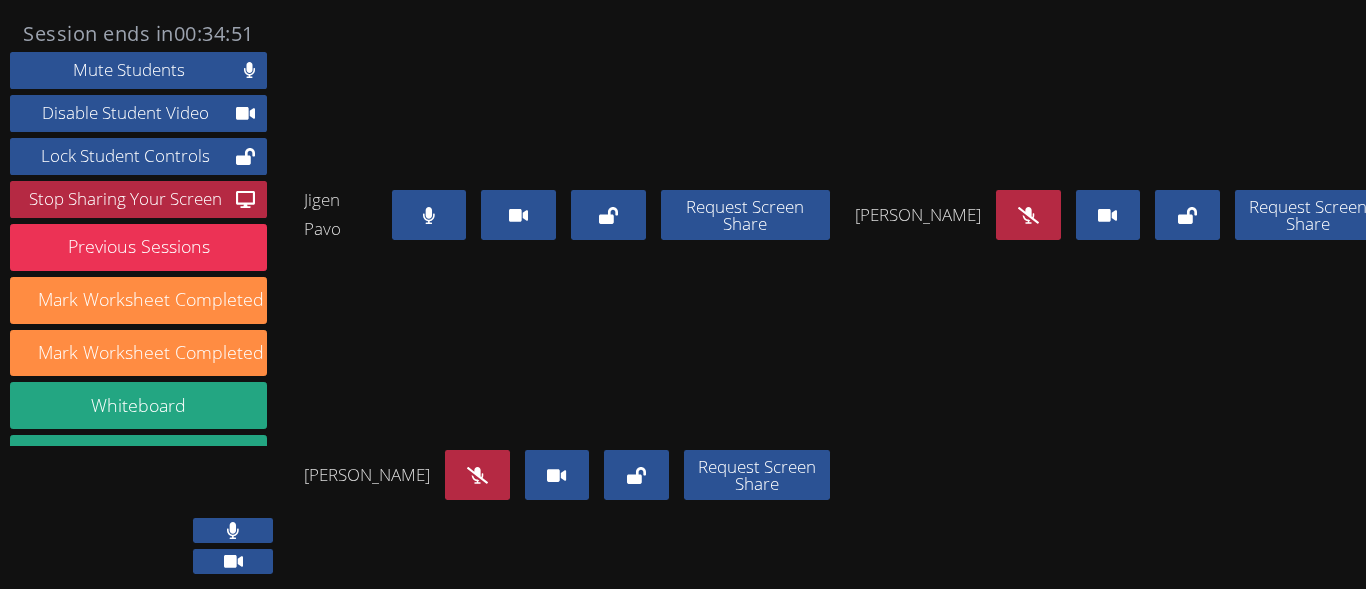 click at bounding box center (1028, 215) 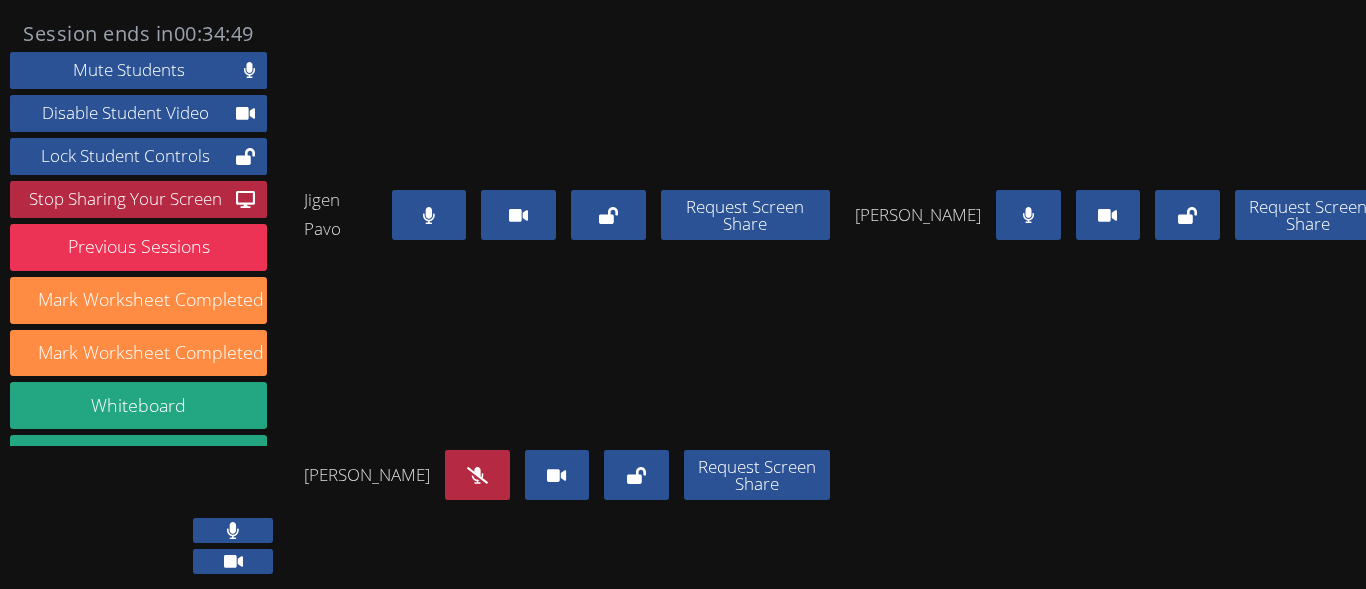 scroll, scrollTop: 0, scrollLeft: 0, axis: both 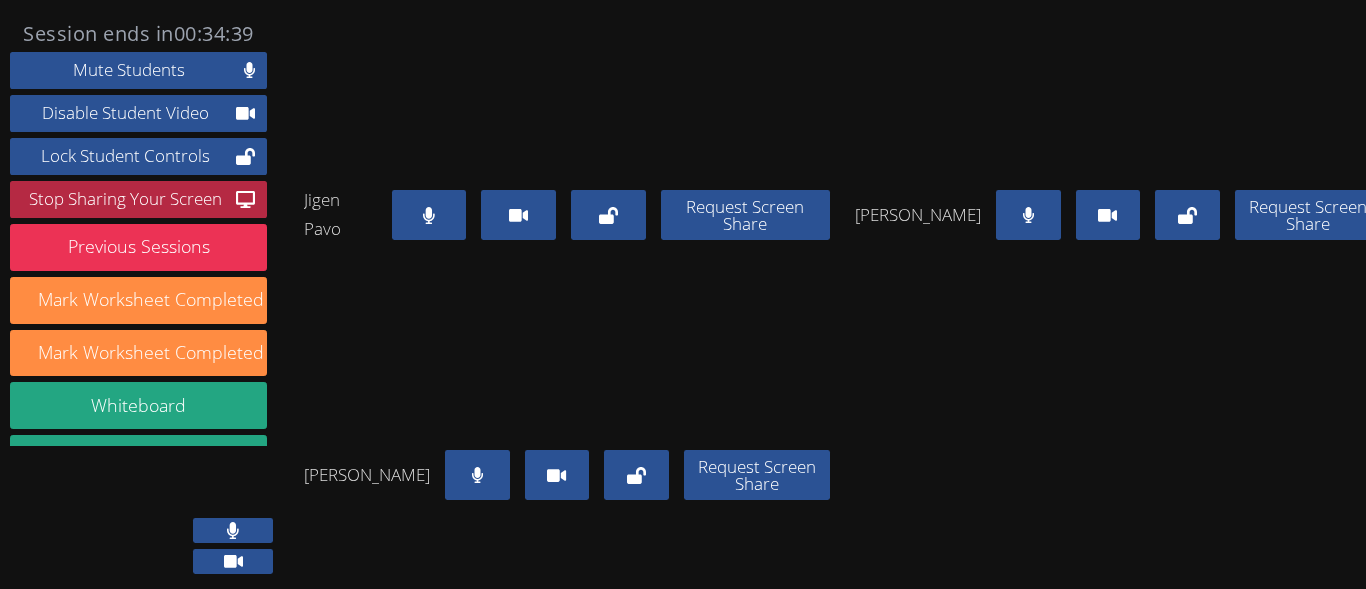 click at bounding box center (1028, 215) 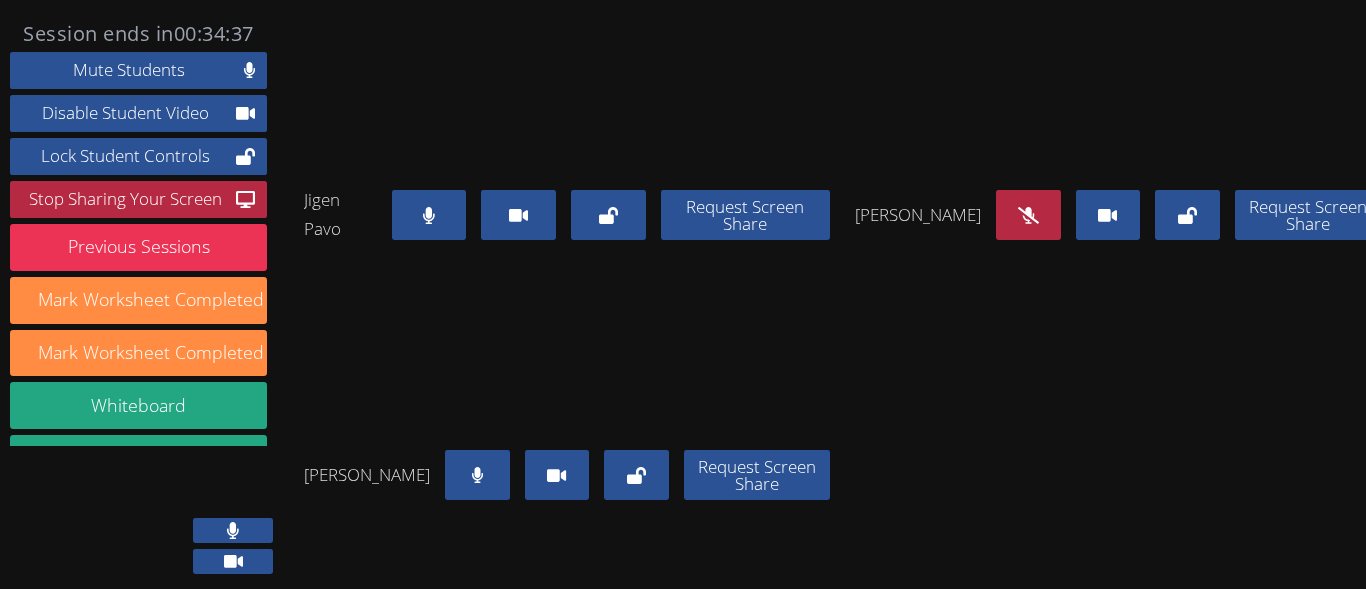 scroll, scrollTop: 103, scrollLeft: 0, axis: vertical 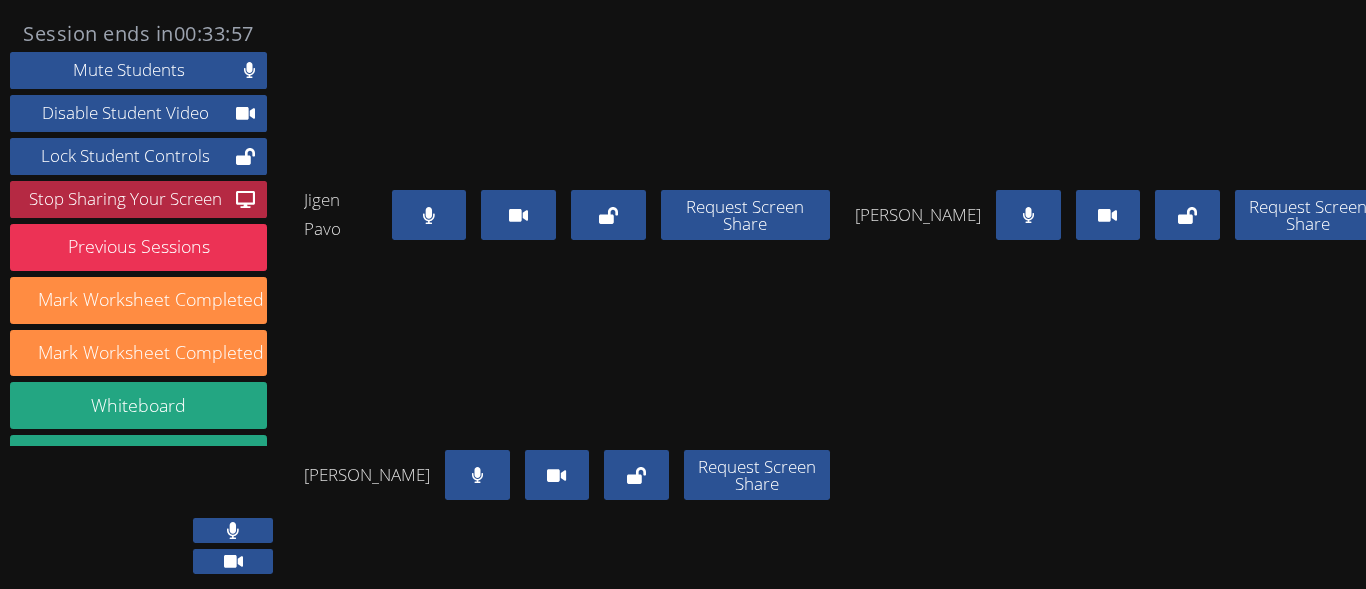 click at bounding box center [1028, 215] 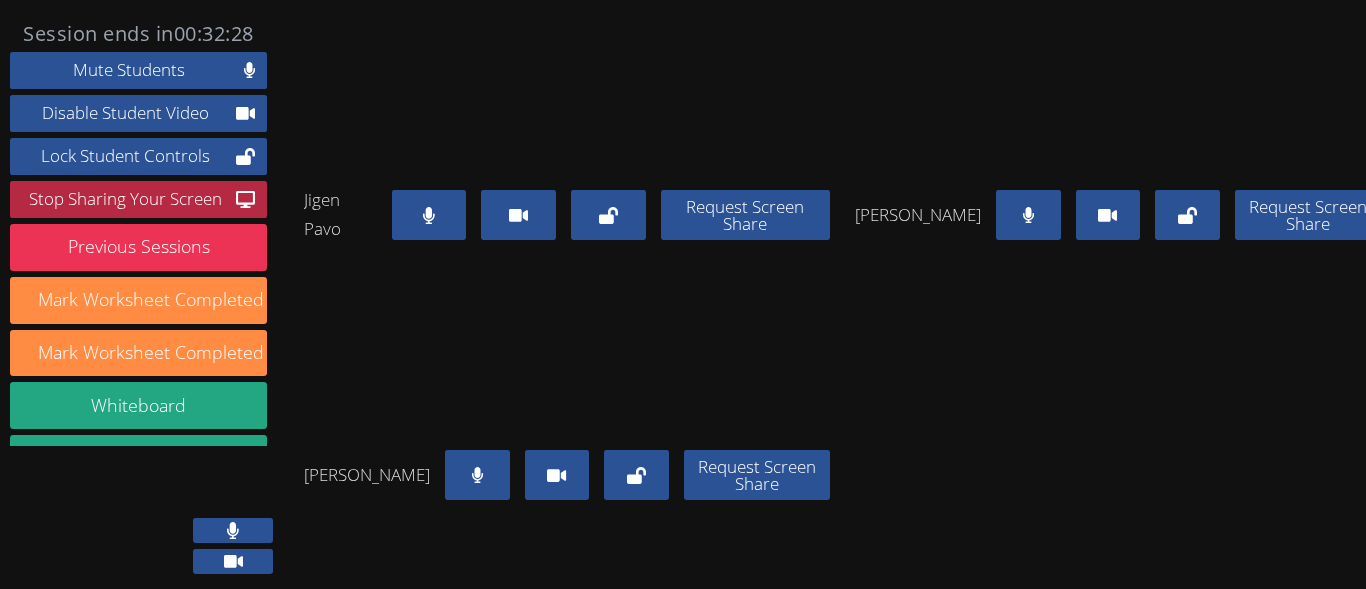 scroll, scrollTop: 193, scrollLeft: 0, axis: vertical 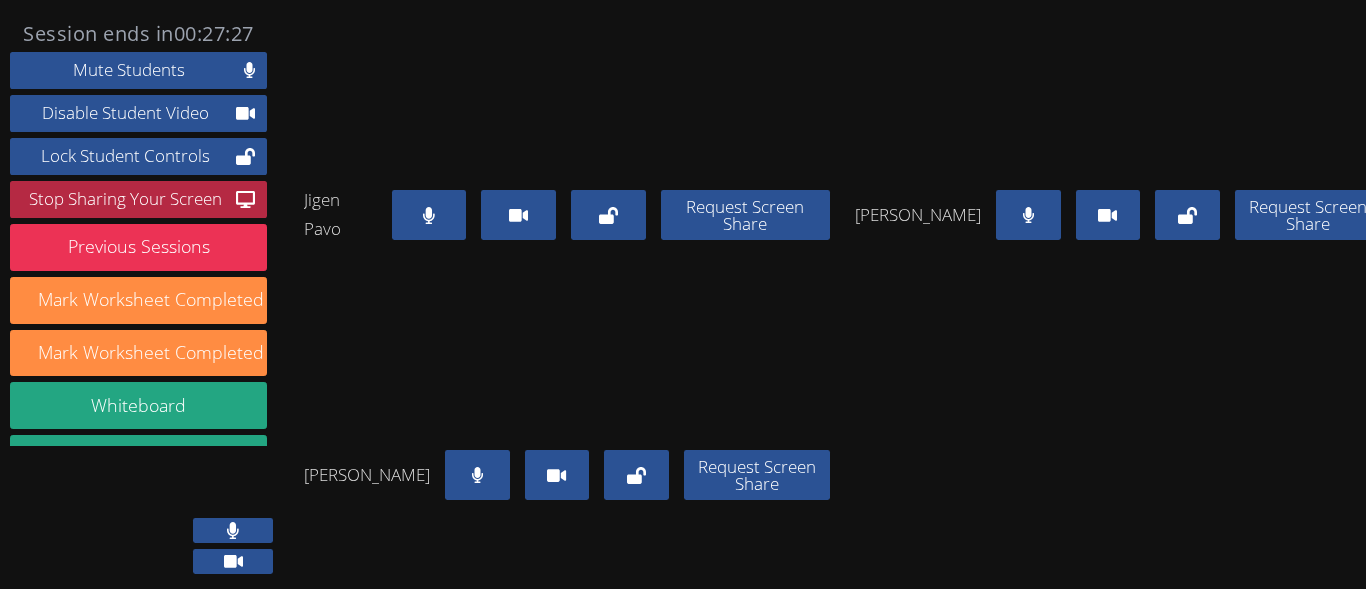 click at bounding box center [477, 475] 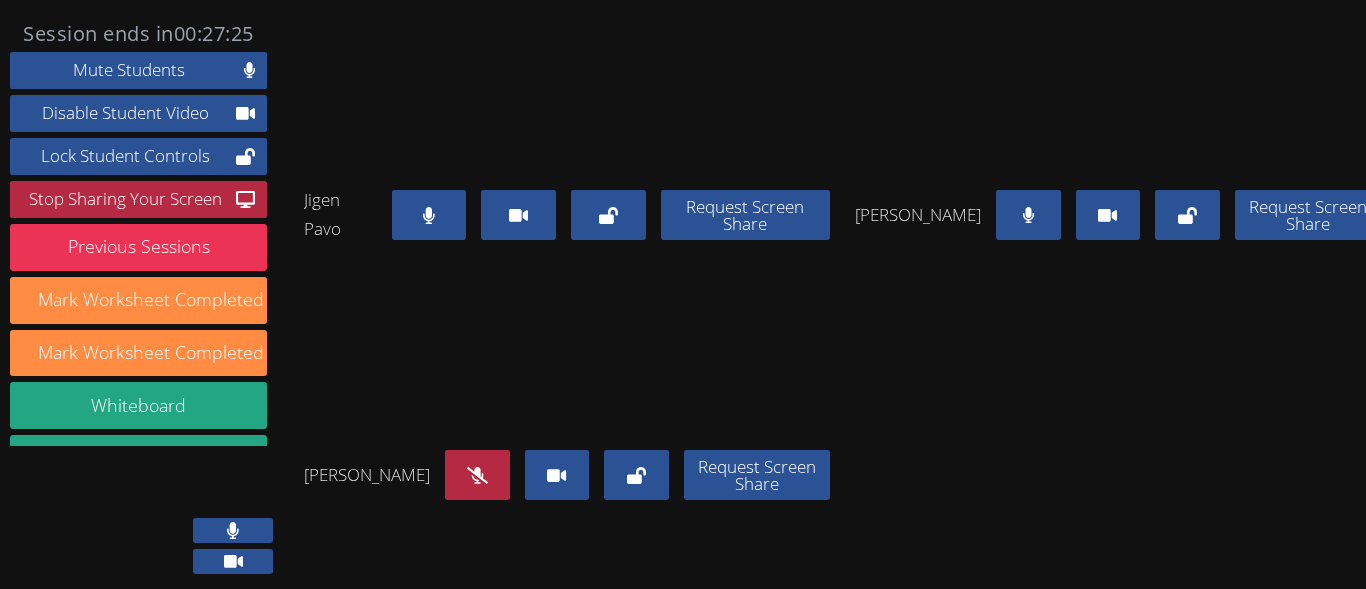 click at bounding box center [1028, 215] 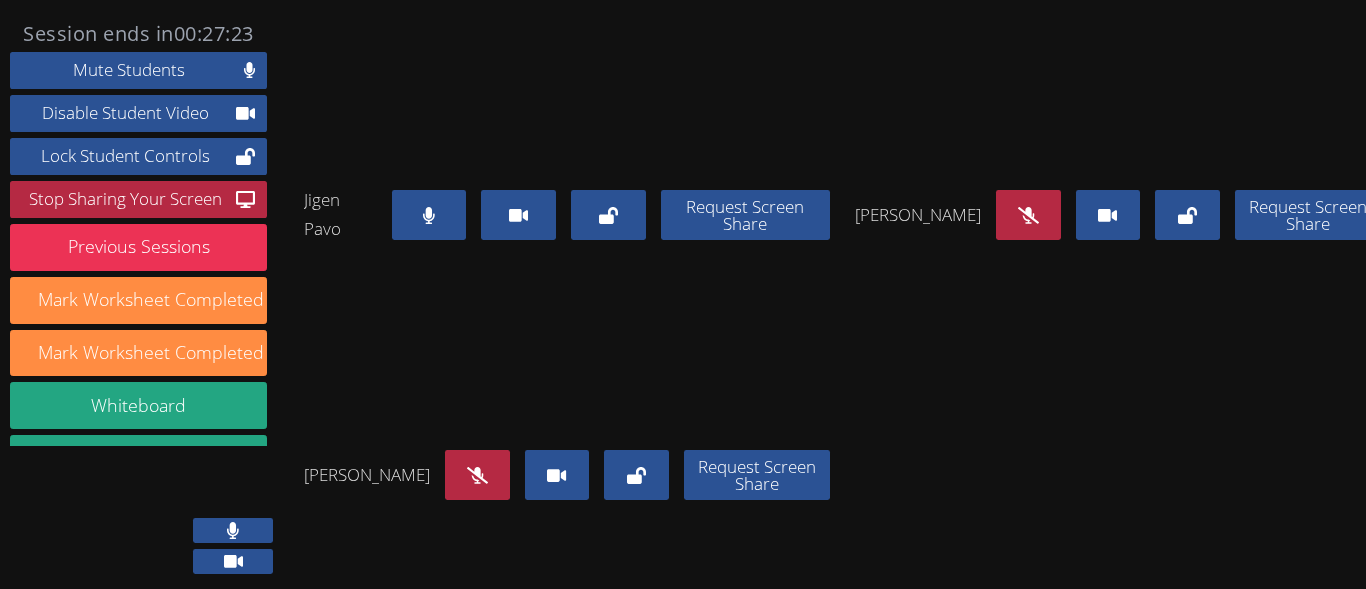 click 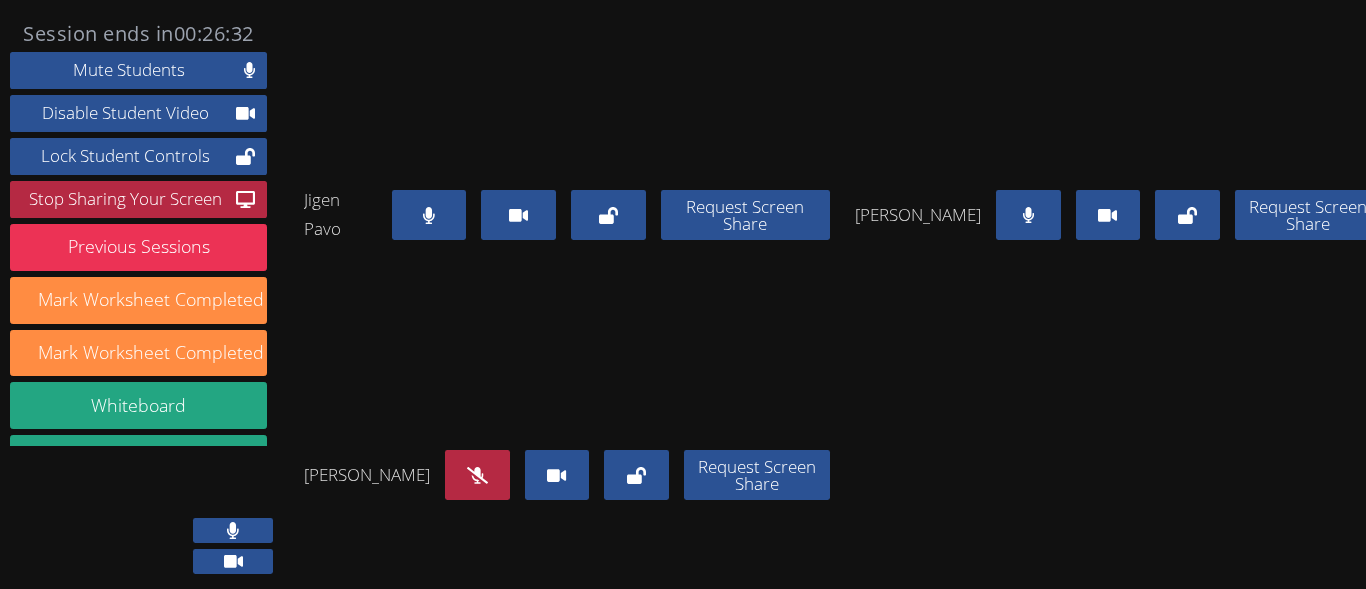 scroll, scrollTop: 103, scrollLeft: 0, axis: vertical 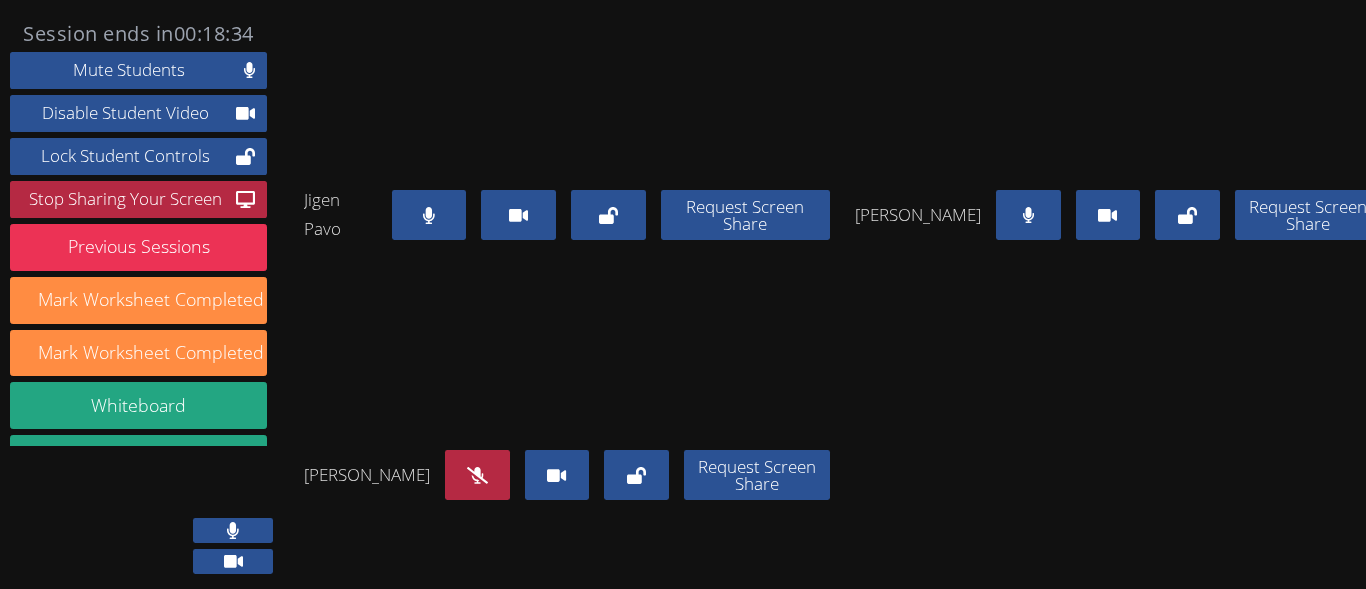 click at bounding box center (477, 475) 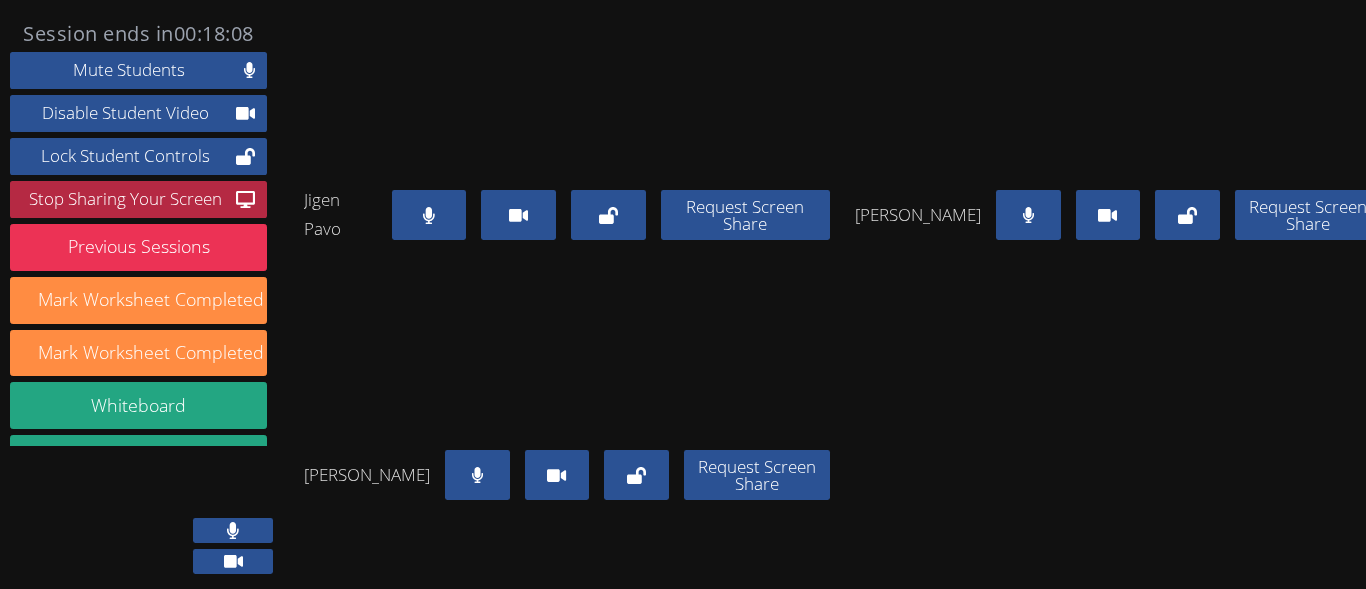 click at bounding box center [477, 475] 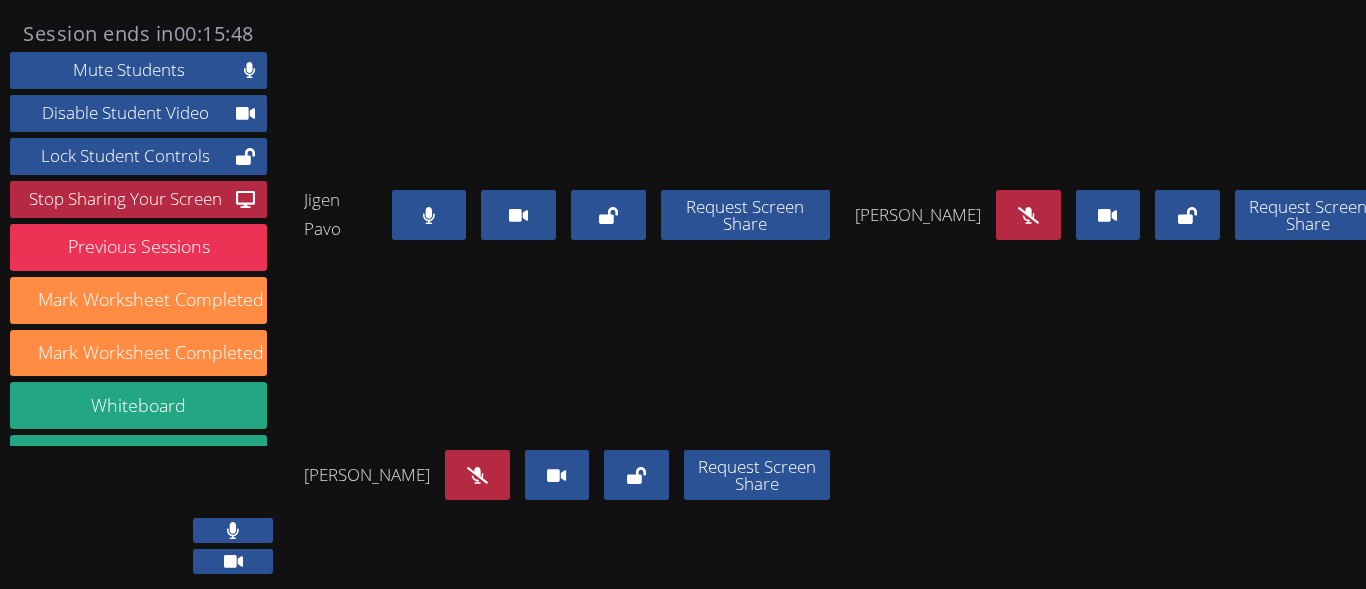 scroll, scrollTop: 214, scrollLeft: 0, axis: vertical 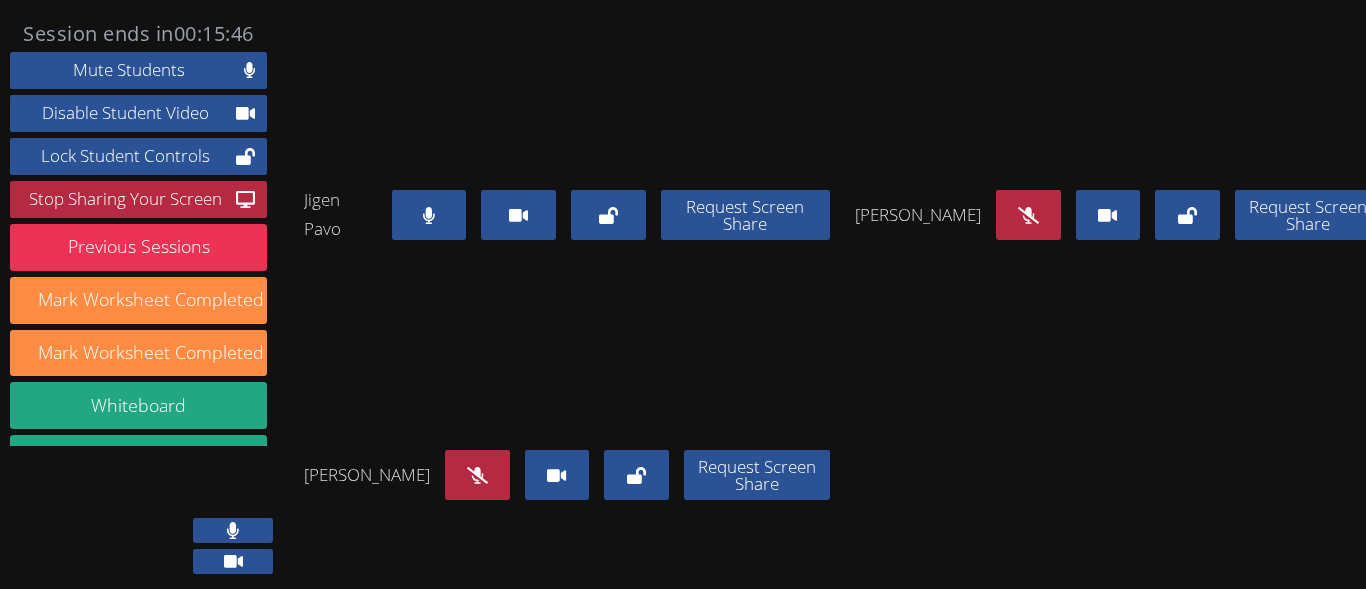 click at bounding box center [477, 475] 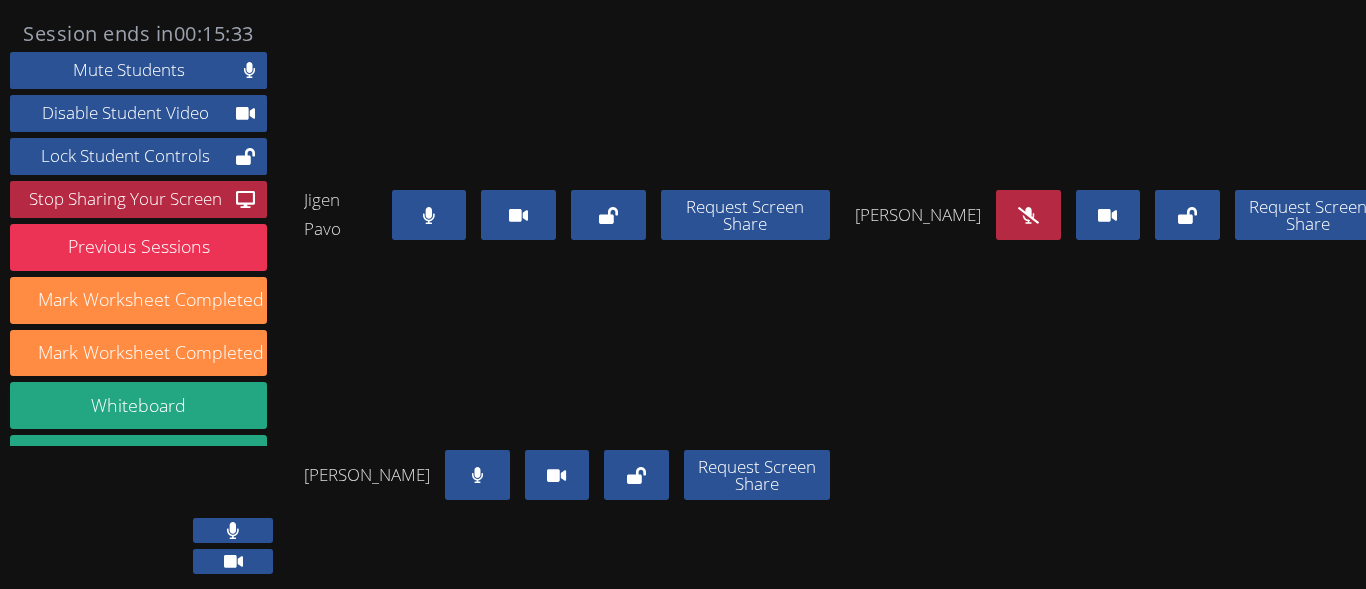 scroll, scrollTop: 0, scrollLeft: 0, axis: both 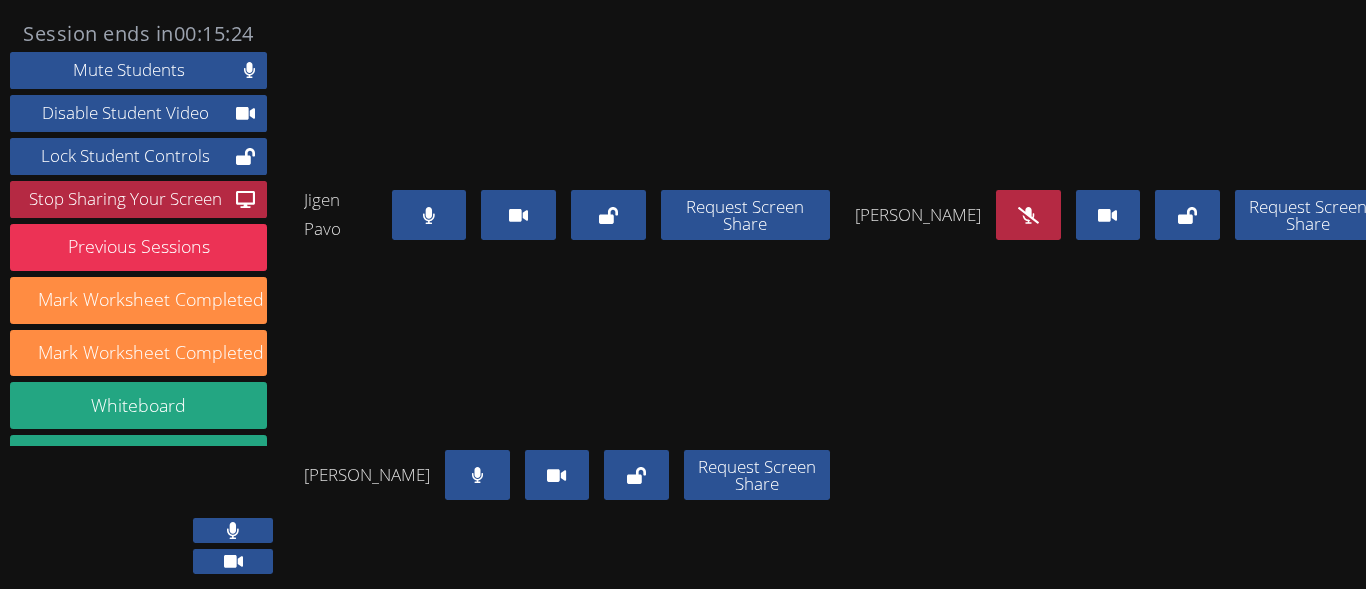 click on "Xavier Mayo Request Screen Share" at bounding box center (1118, 215) 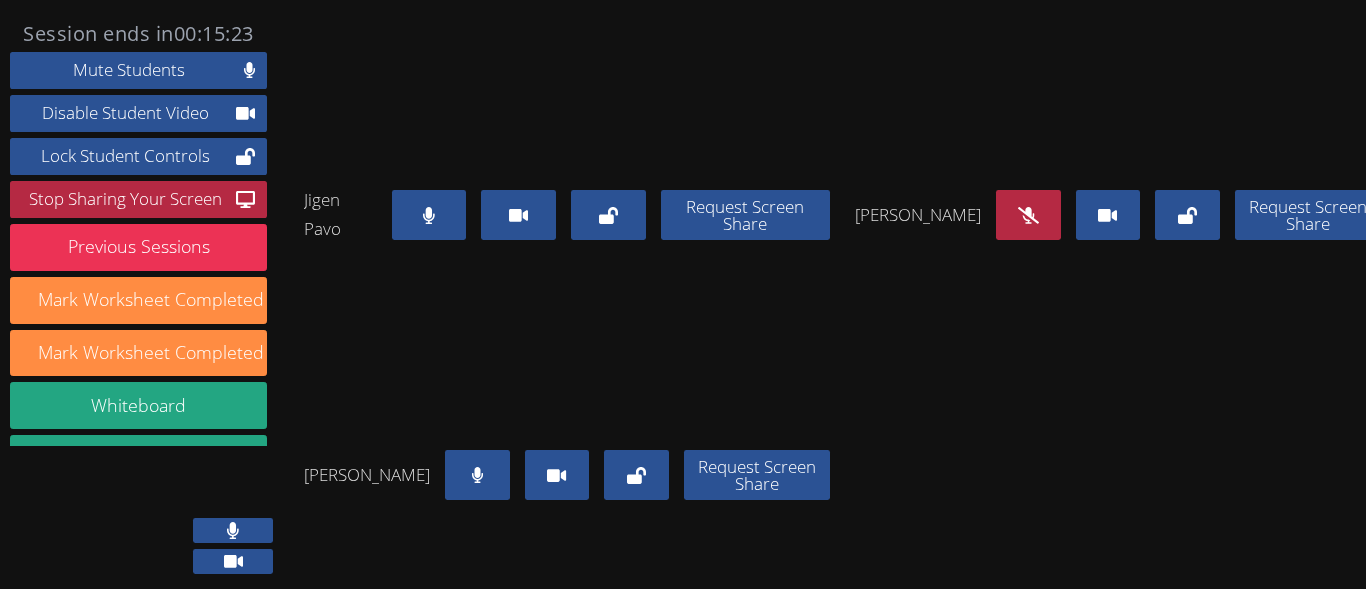 click at bounding box center (1028, 215) 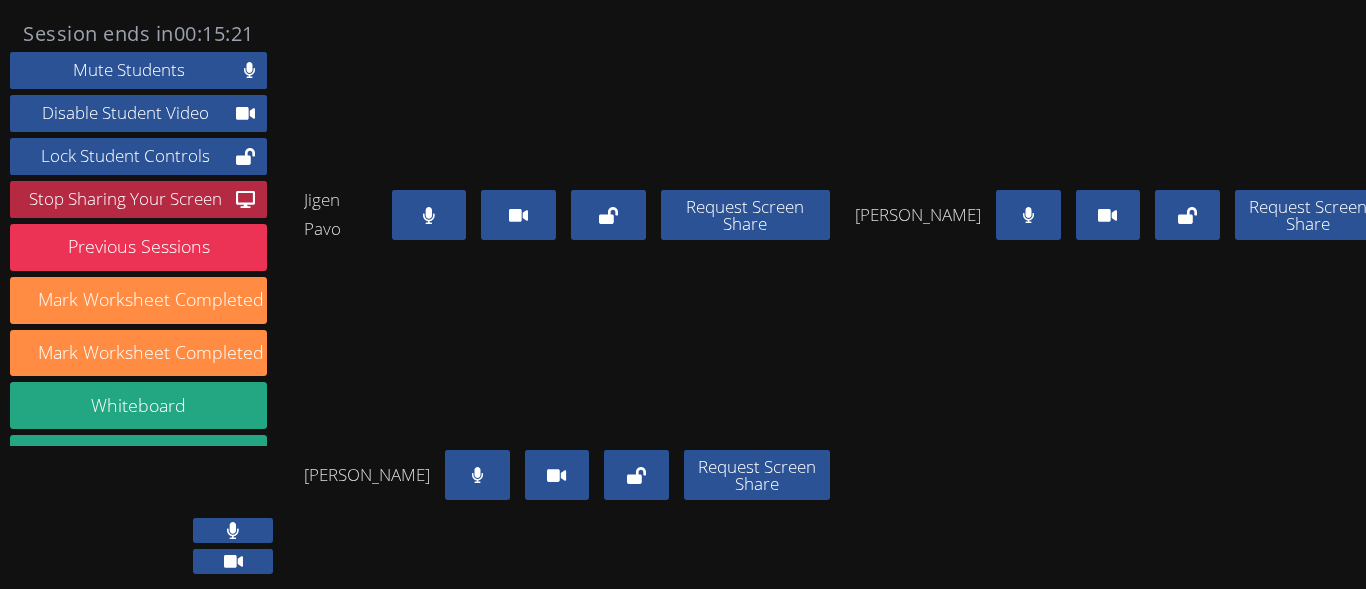 scroll, scrollTop: 0, scrollLeft: 0, axis: both 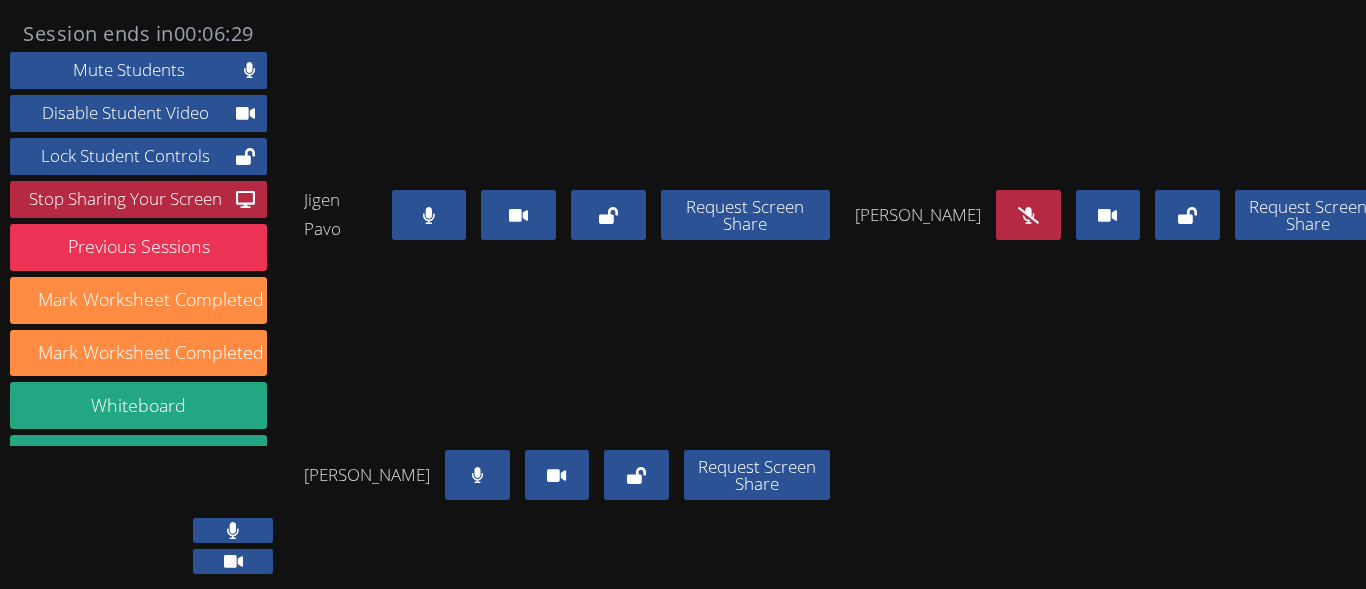 click 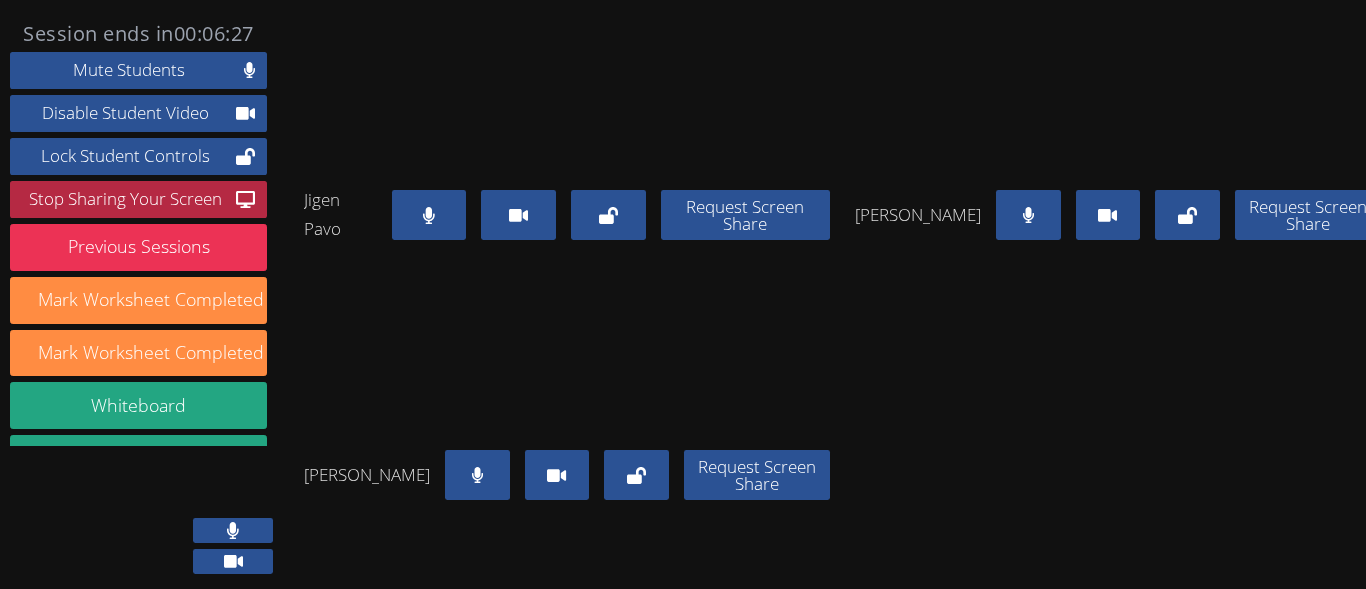 scroll, scrollTop: 103, scrollLeft: 0, axis: vertical 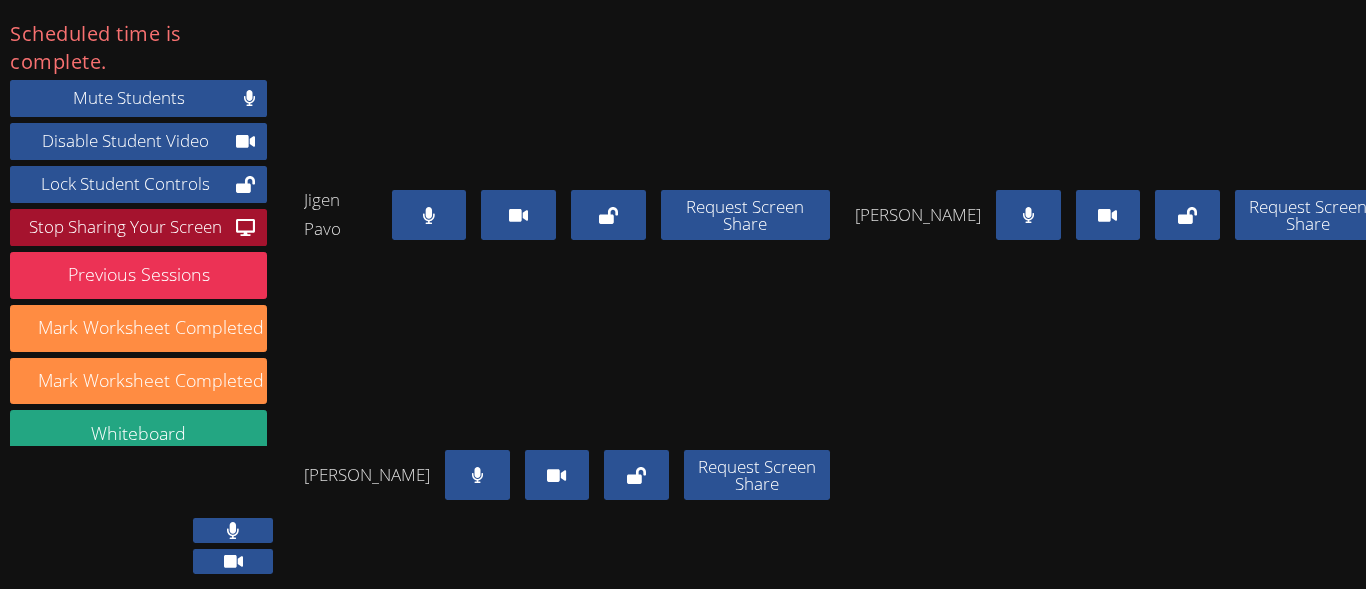 click on "Stop Sharing Your Screen" at bounding box center (125, 227) 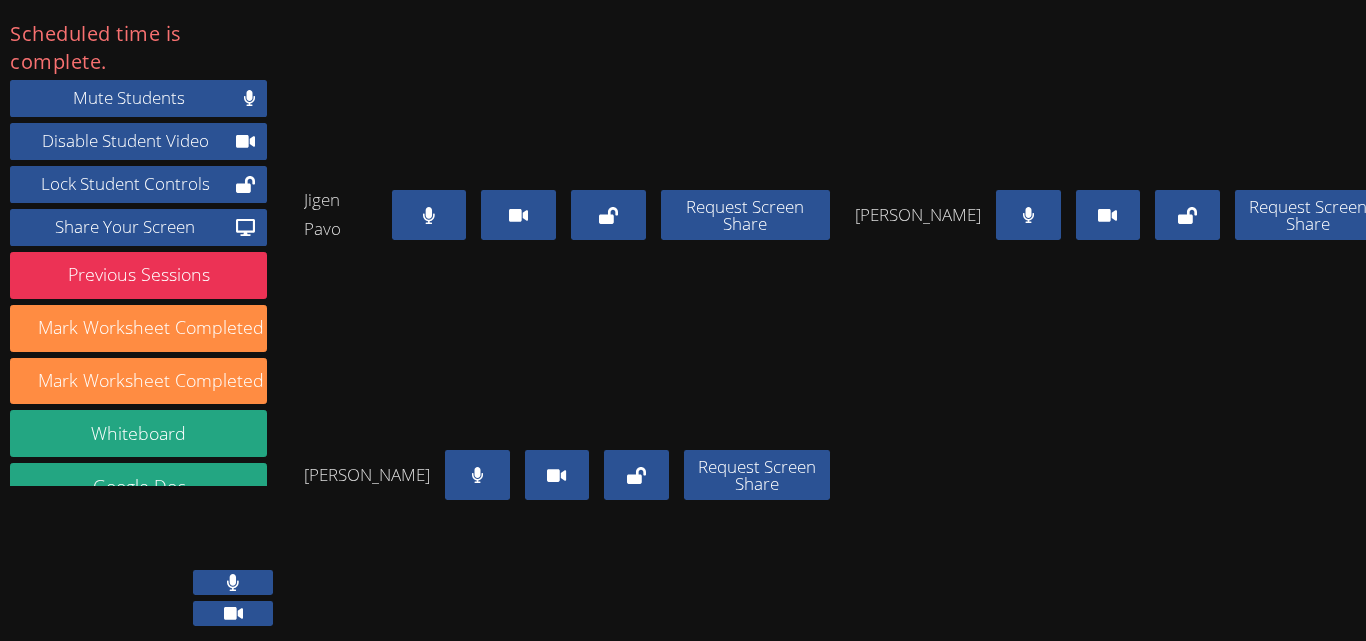 scroll, scrollTop: 162, scrollLeft: 0, axis: vertical 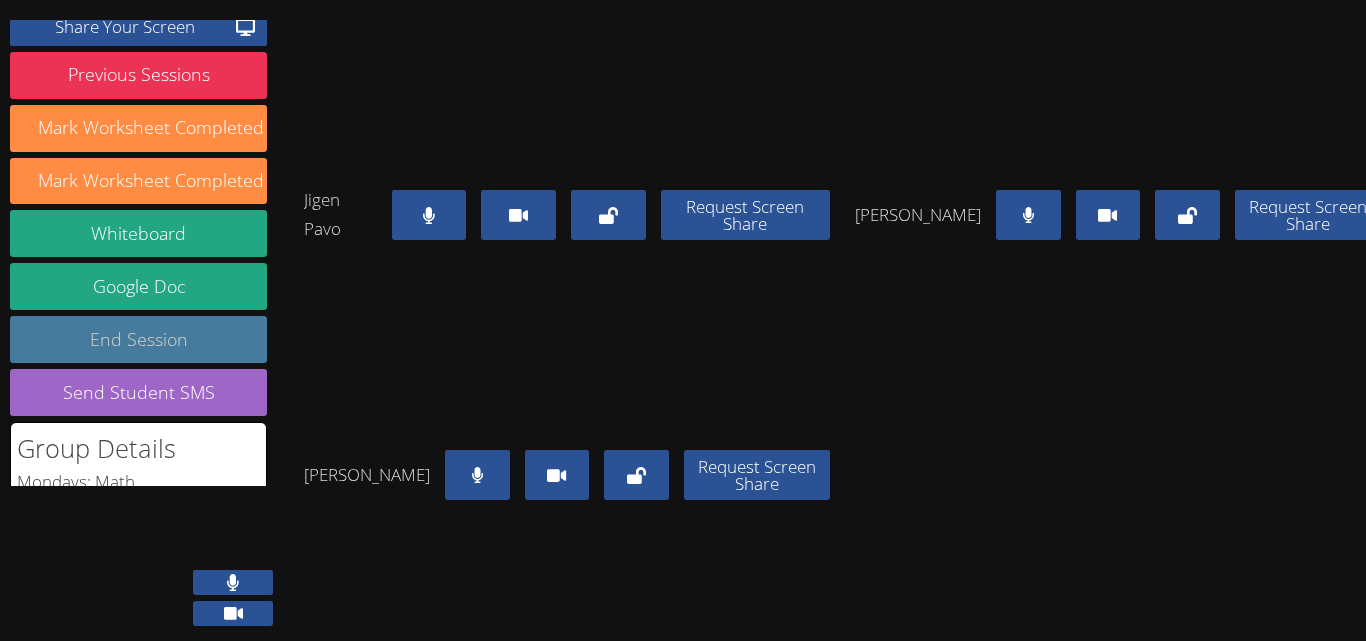 click on "End Session" at bounding box center (138, 339) 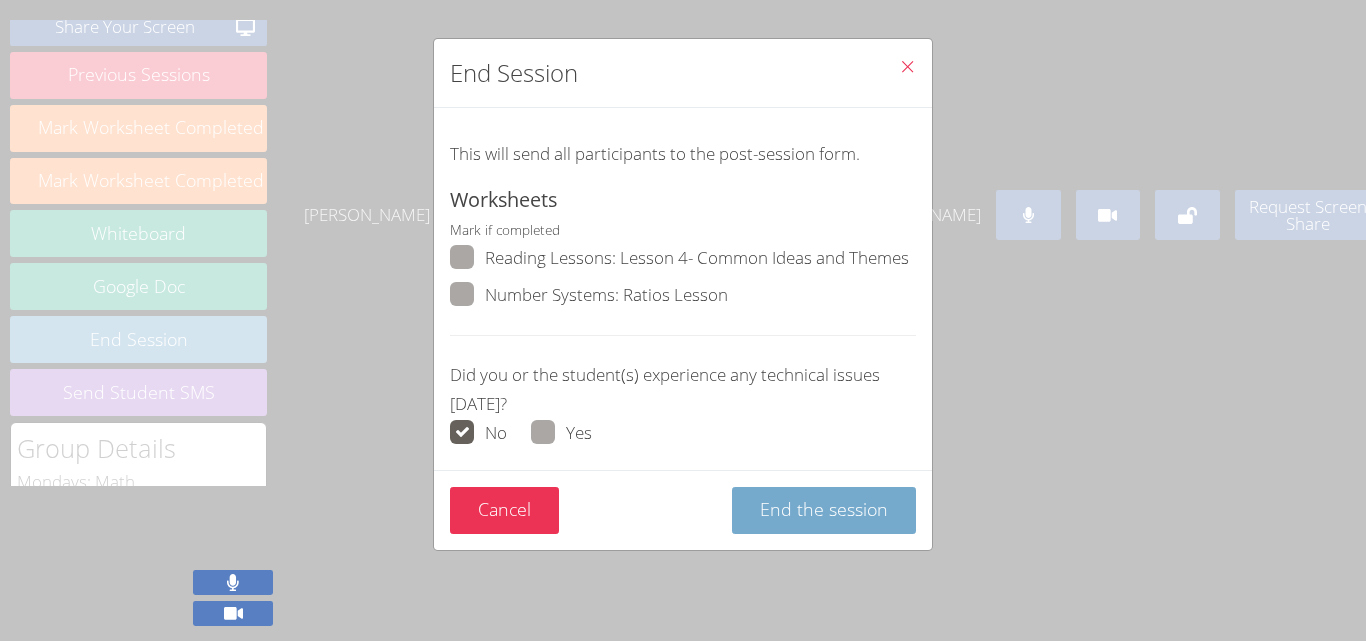 scroll, scrollTop: 0, scrollLeft: 0, axis: both 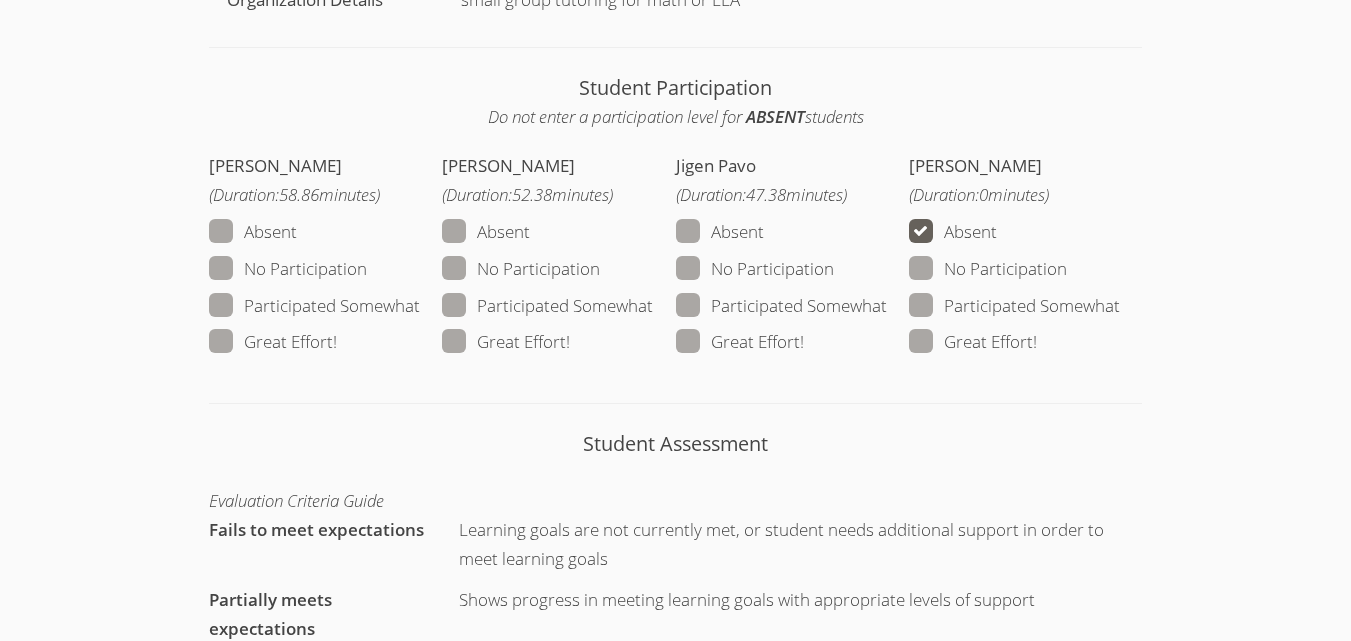 click on "Participated Somewhat" at bounding box center [314, 306] 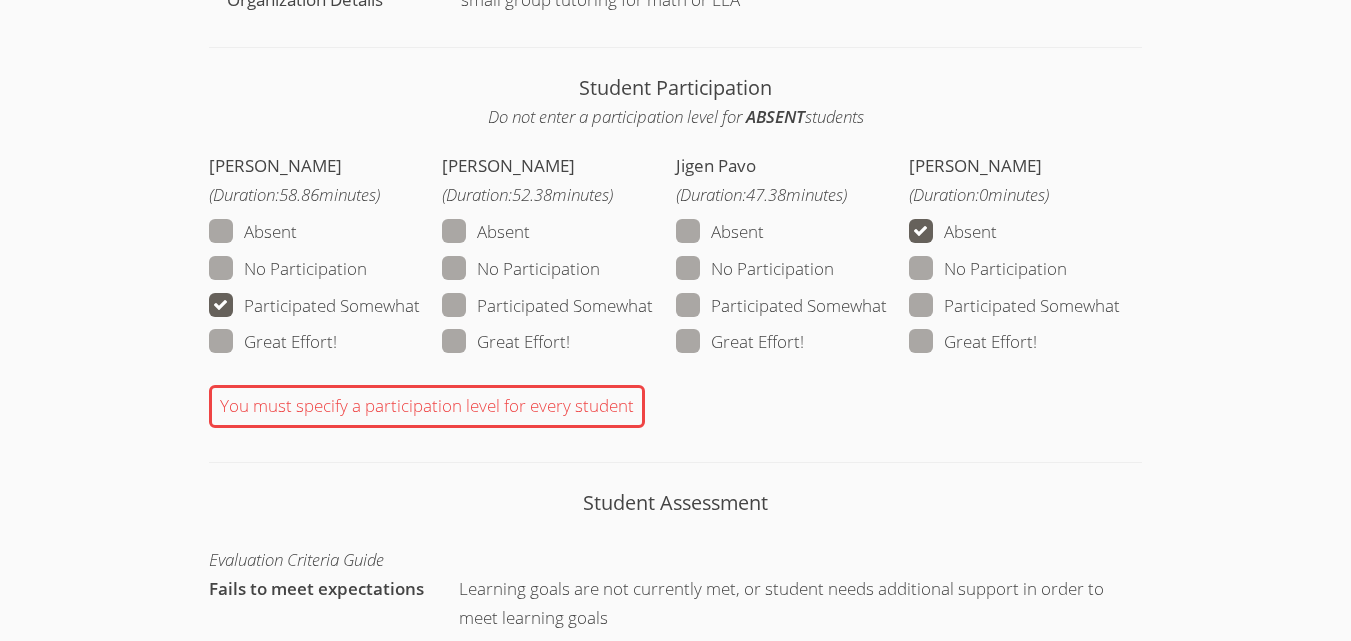 click on "Participated Somewhat" at bounding box center (547, 306) 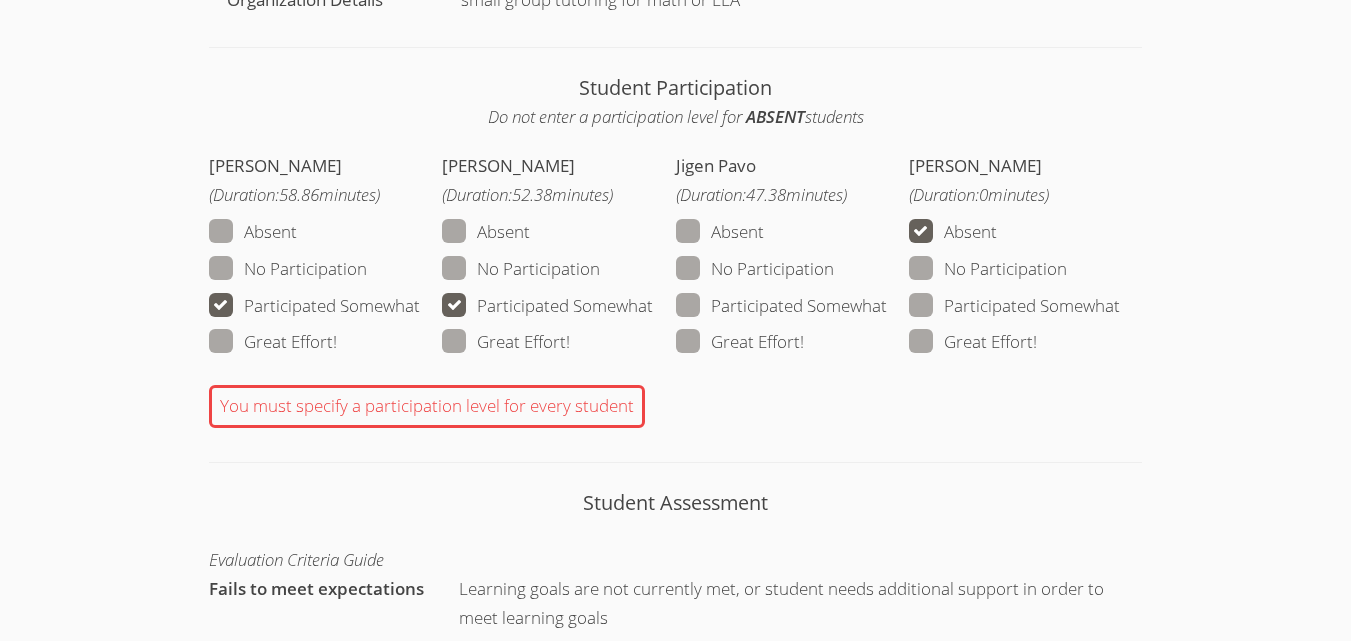 click on "Participated Somewhat" at bounding box center (781, 306) 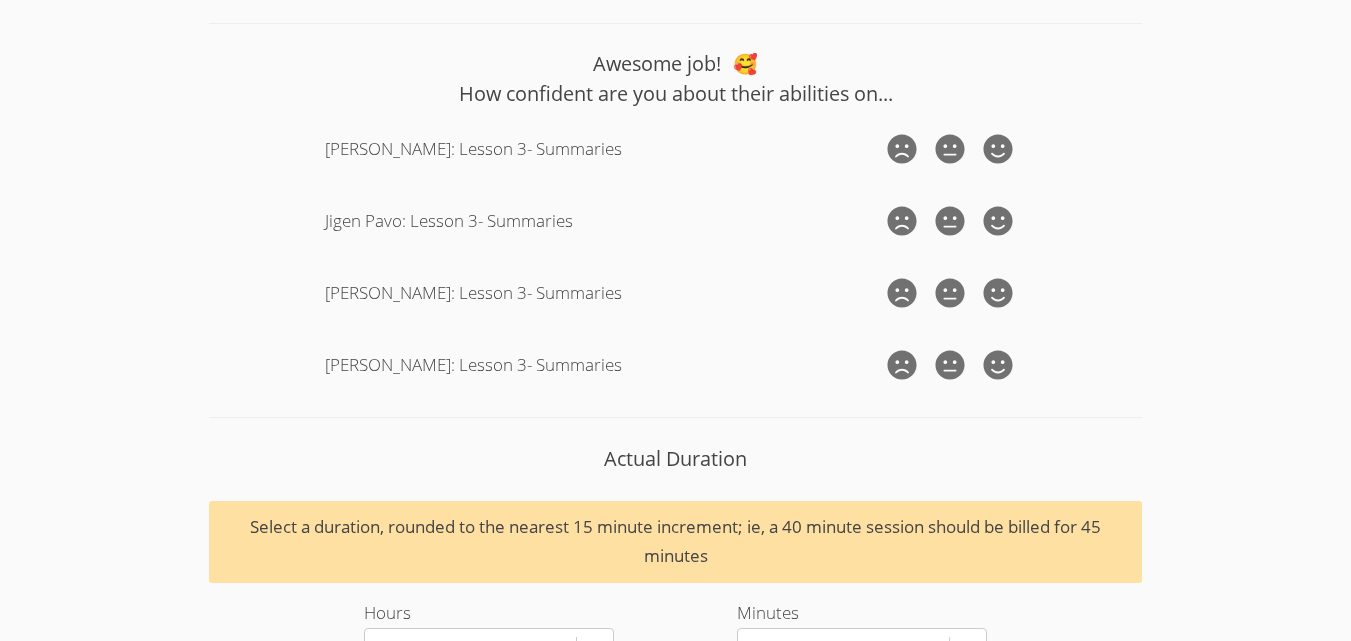 scroll, scrollTop: 2600, scrollLeft: 0, axis: vertical 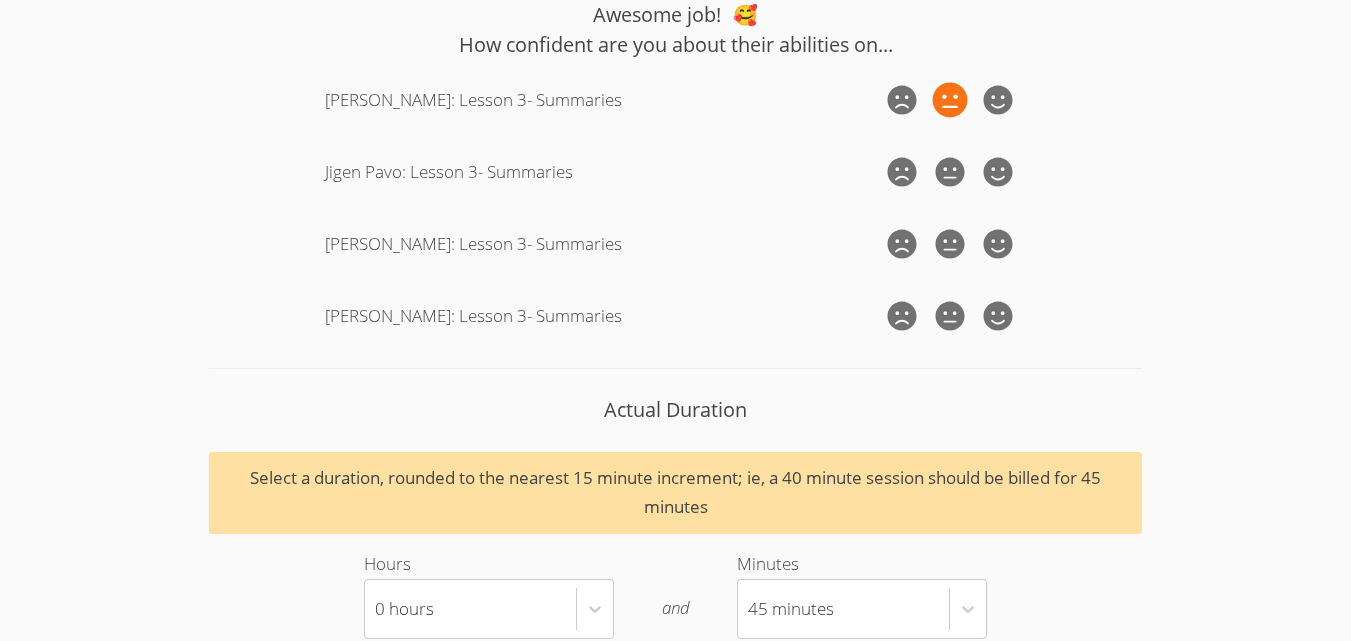click 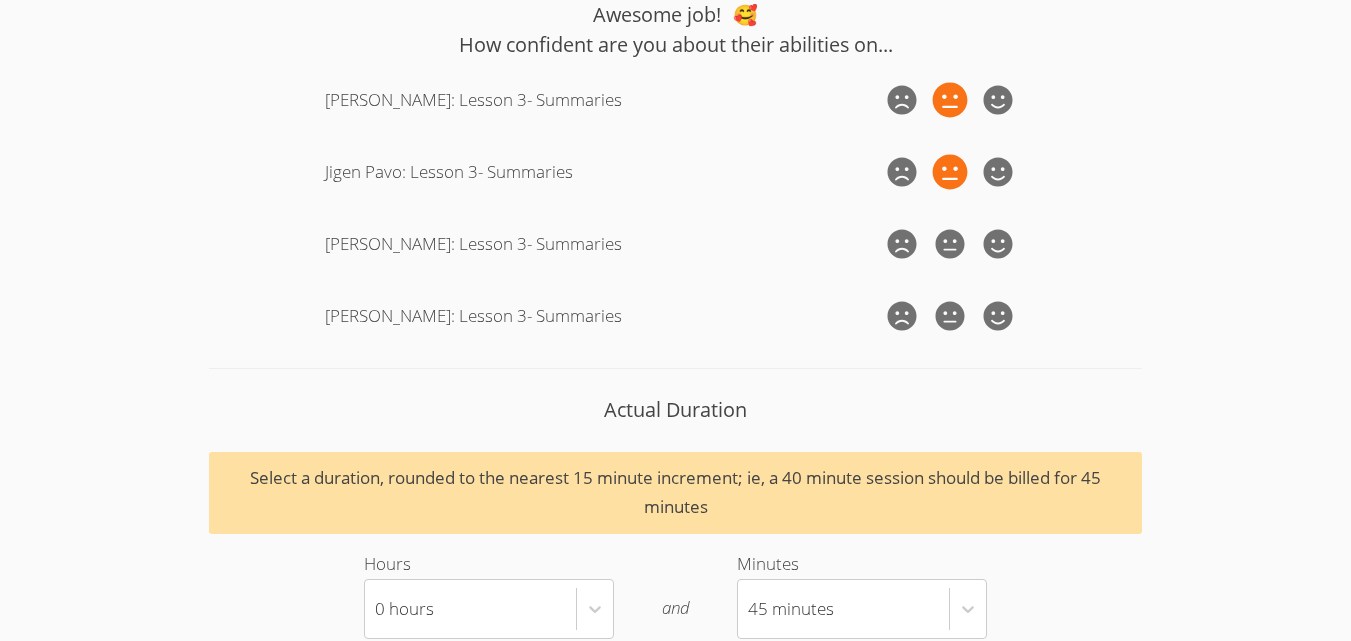 click 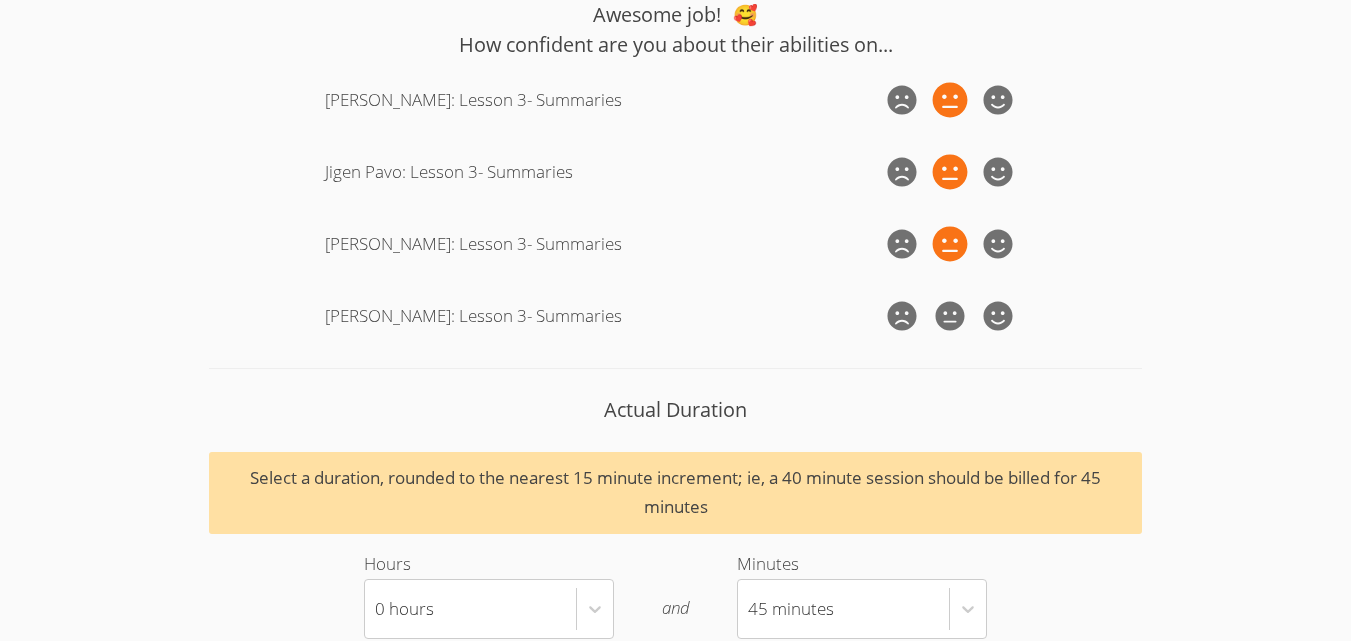 click 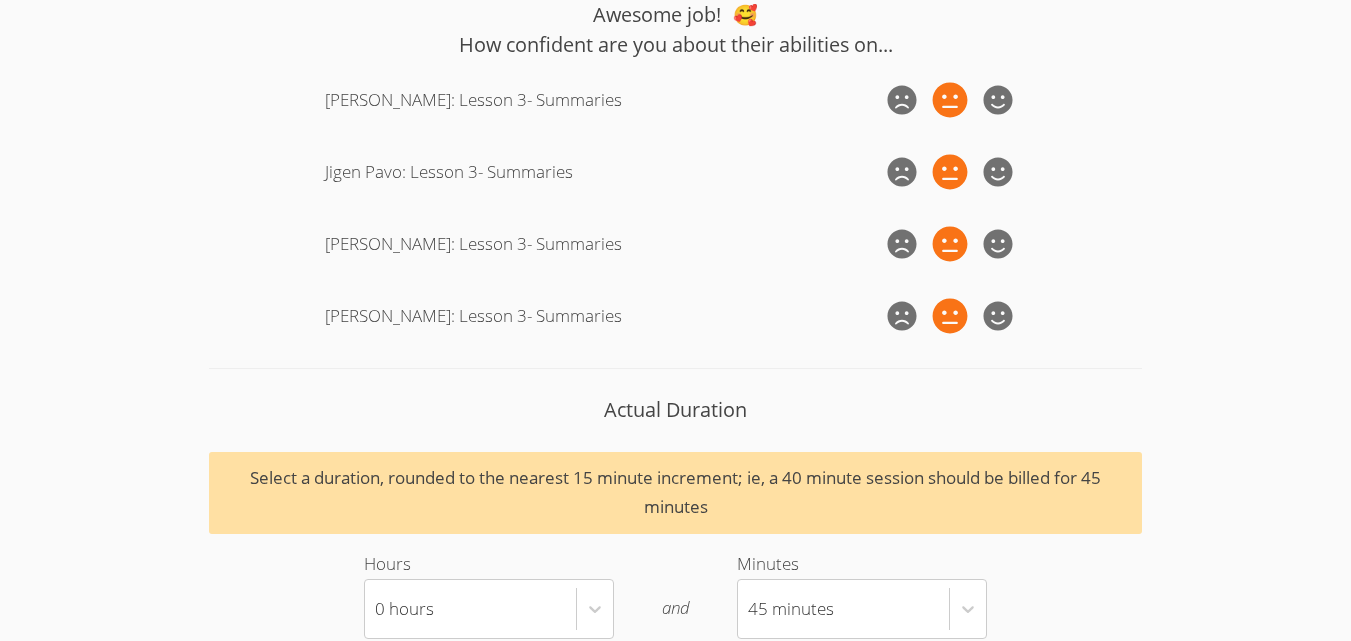 click 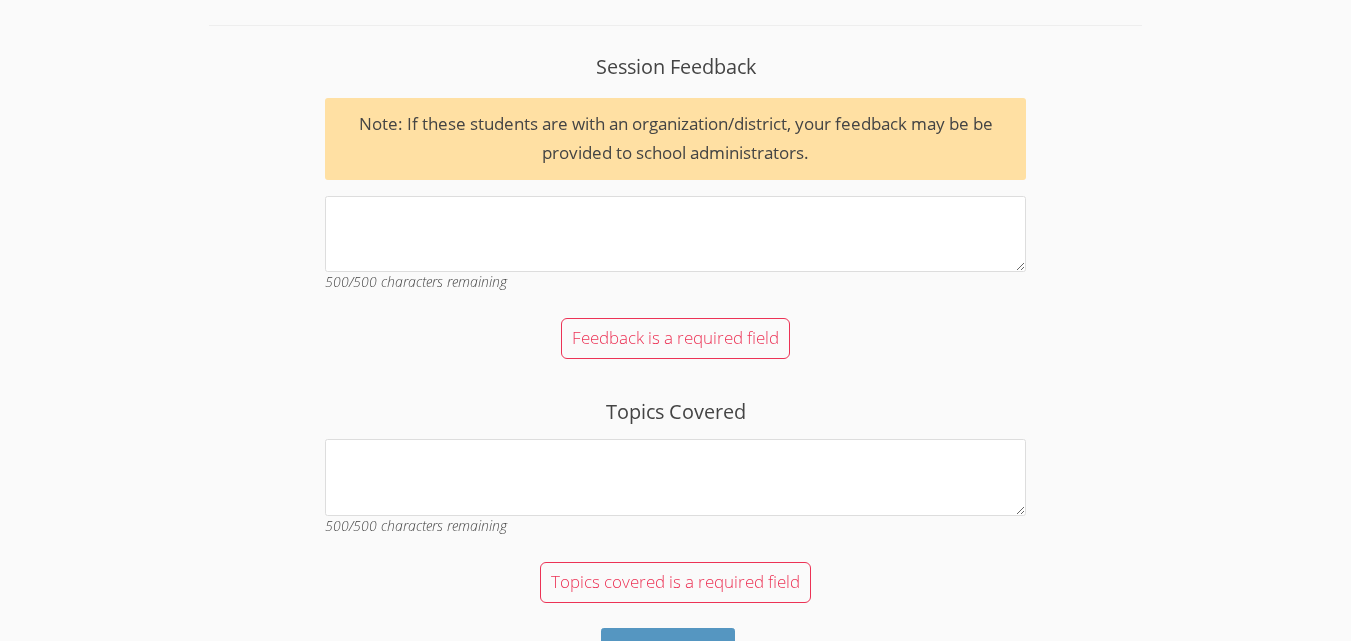 scroll, scrollTop: 3300, scrollLeft: 0, axis: vertical 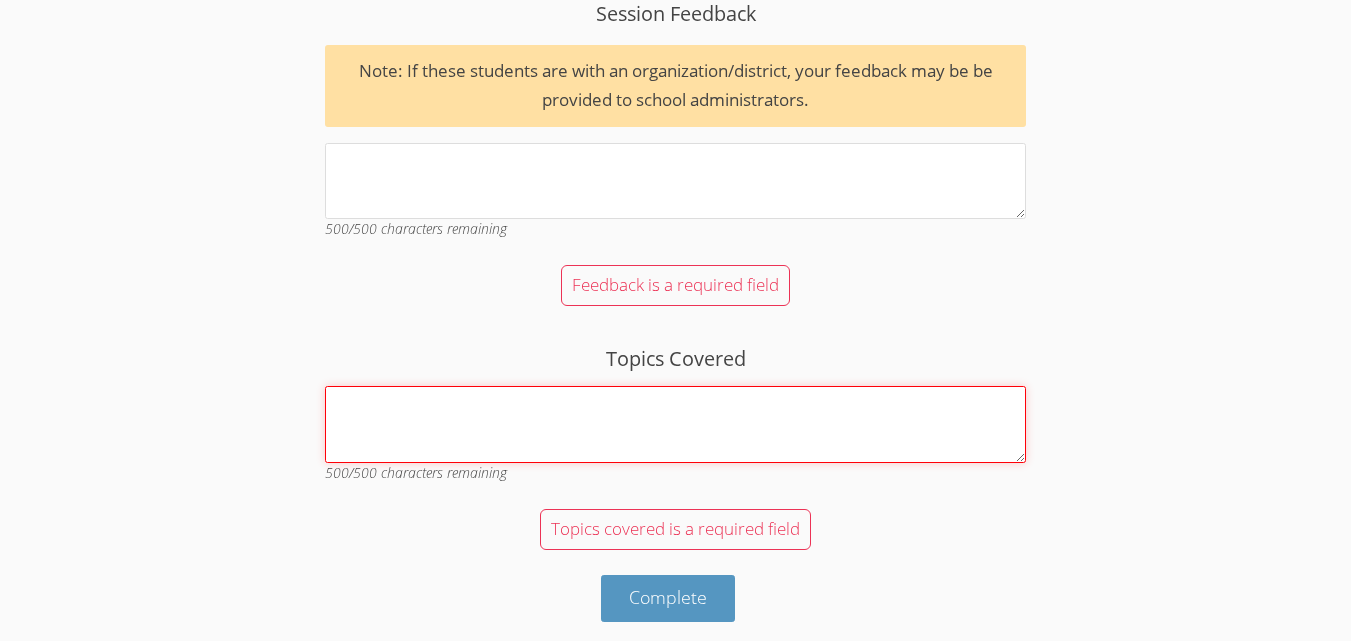 click on "Topics Covered" at bounding box center (675, 424) 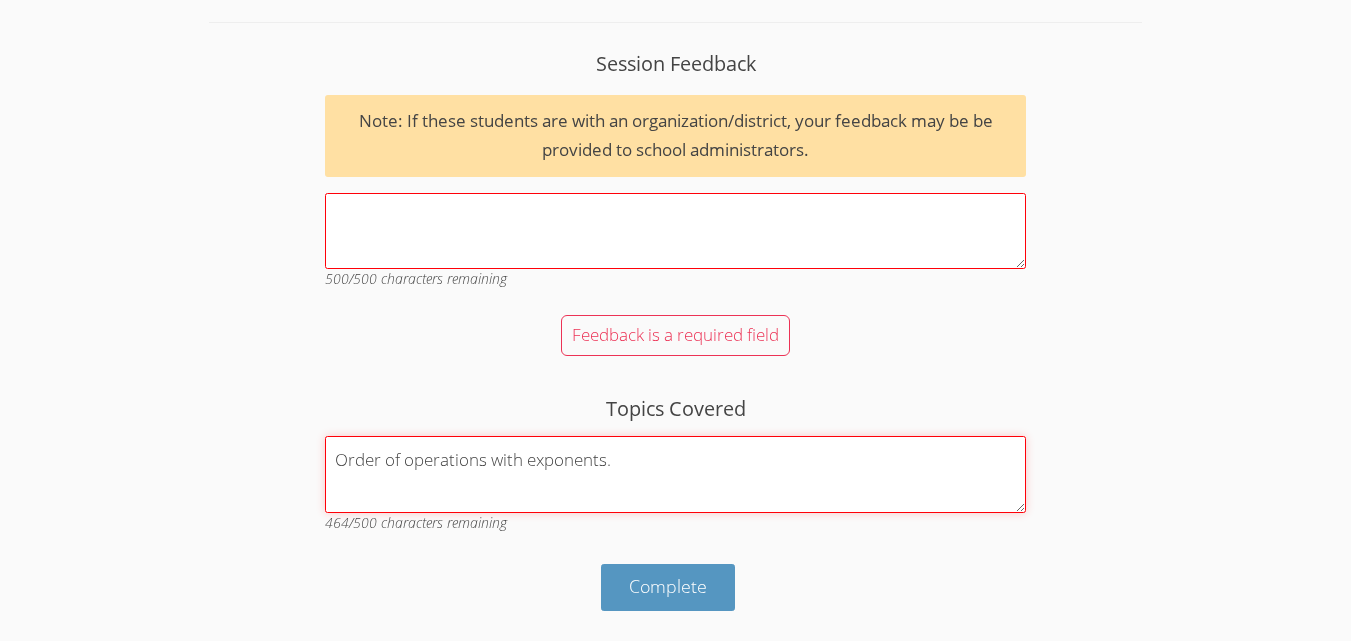 type on "Order of operations with exponents." 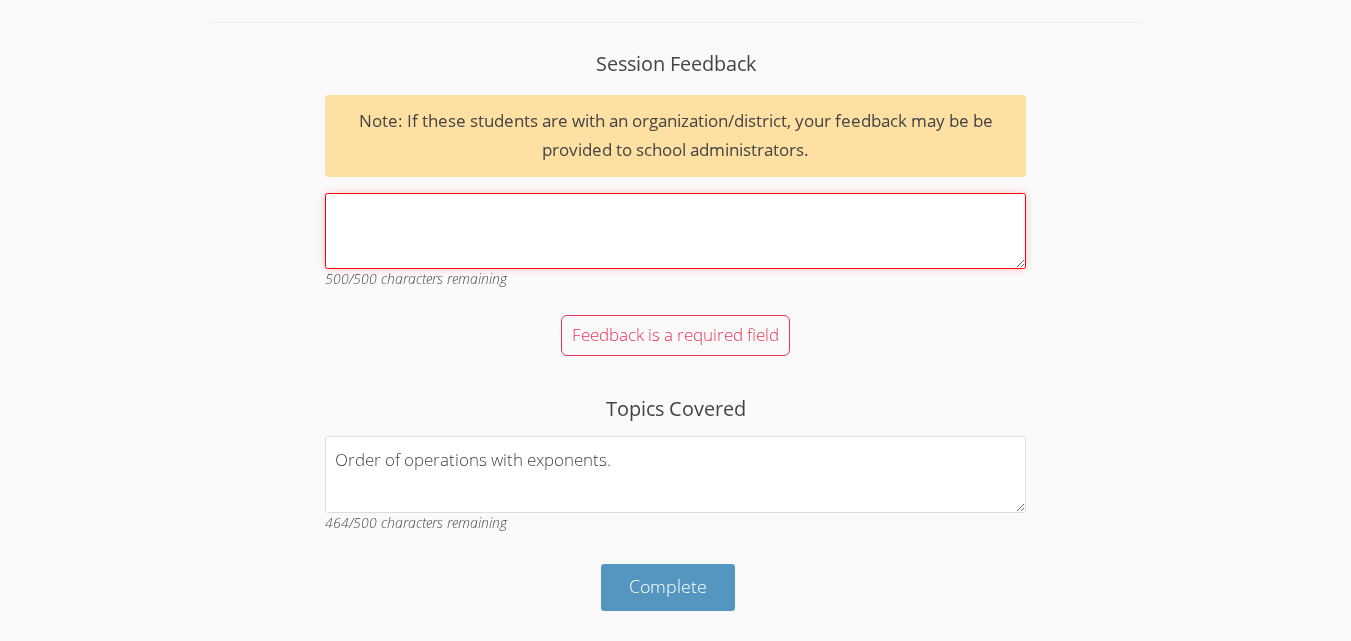 click on "Session Feedback Note: If these students are with an organization/district, your feedback may be be provided to school administrators. 500 /500 characters remaining" at bounding box center [675, 231] 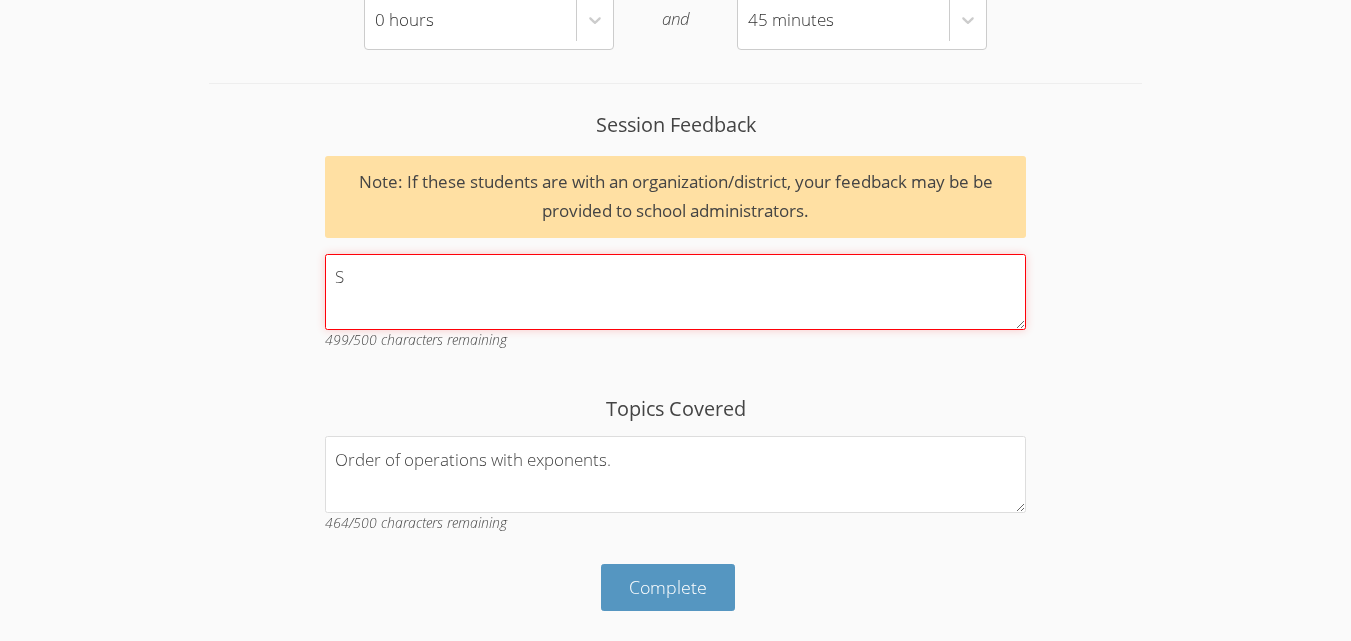 scroll, scrollTop: 3243, scrollLeft: 0, axis: vertical 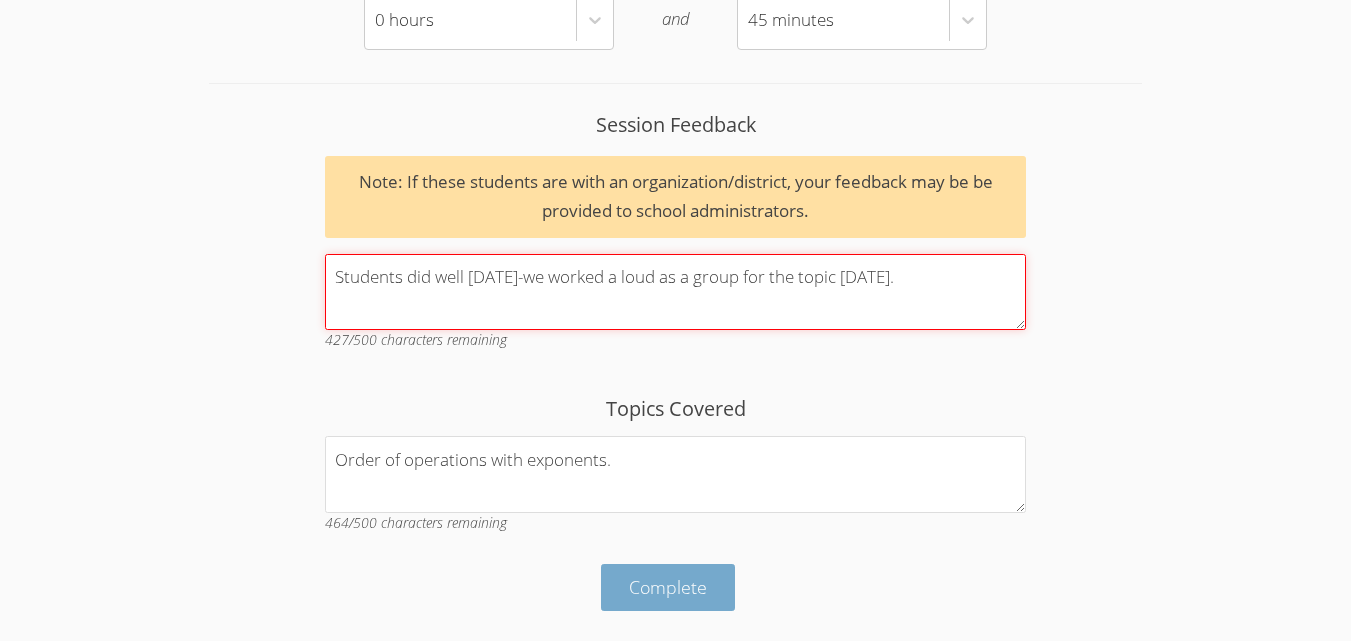 type on "Students did well today-we worked a loud as a group for the topic today." 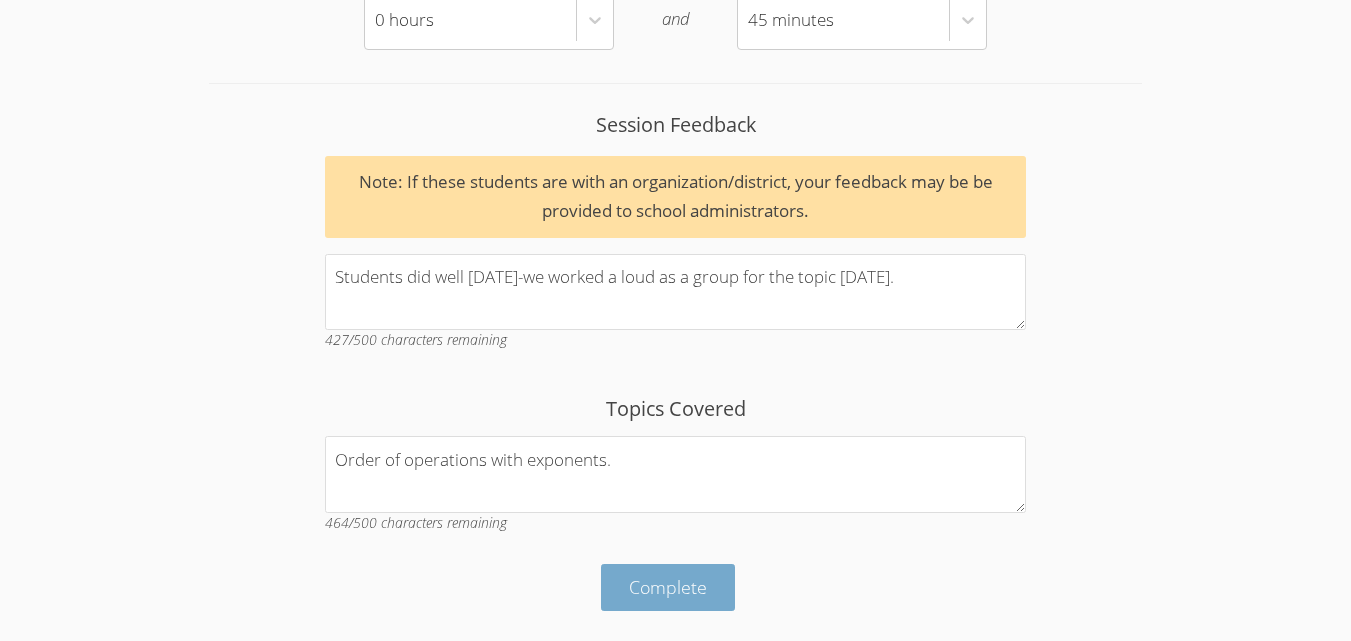 click on "Complete" at bounding box center (668, 587) 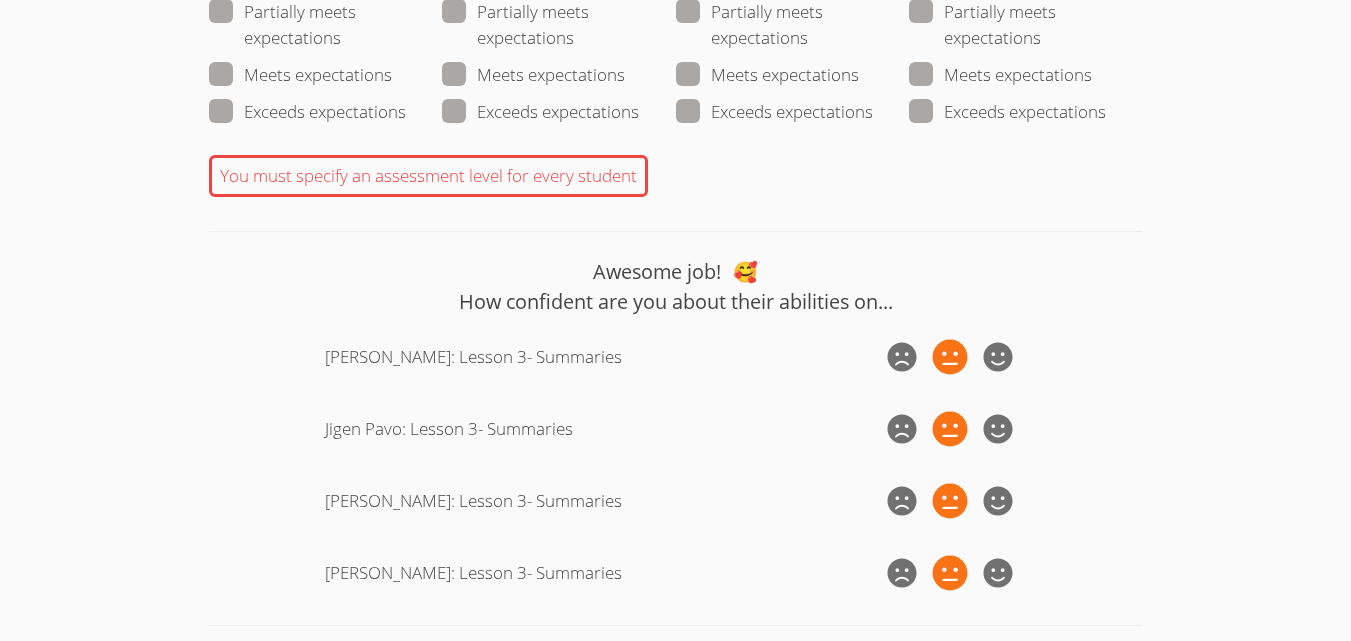 scroll, scrollTop: 2143, scrollLeft: 0, axis: vertical 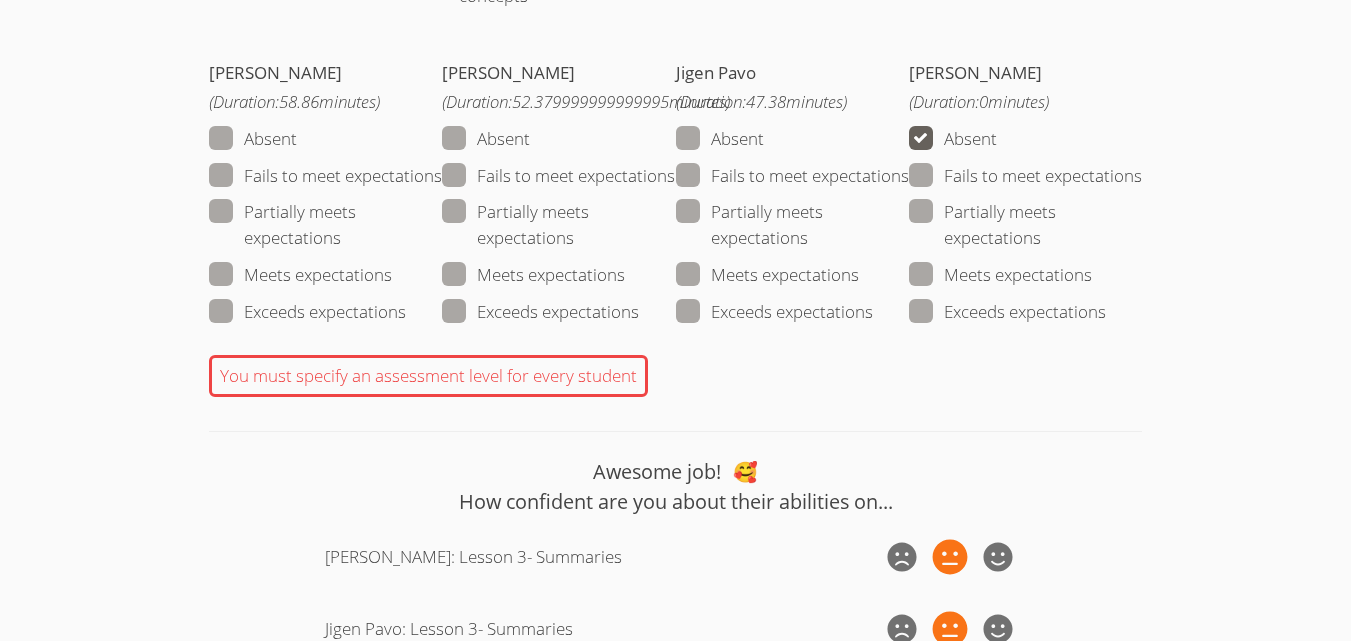 click on "Partially meets expectations" at bounding box center [325, 225] 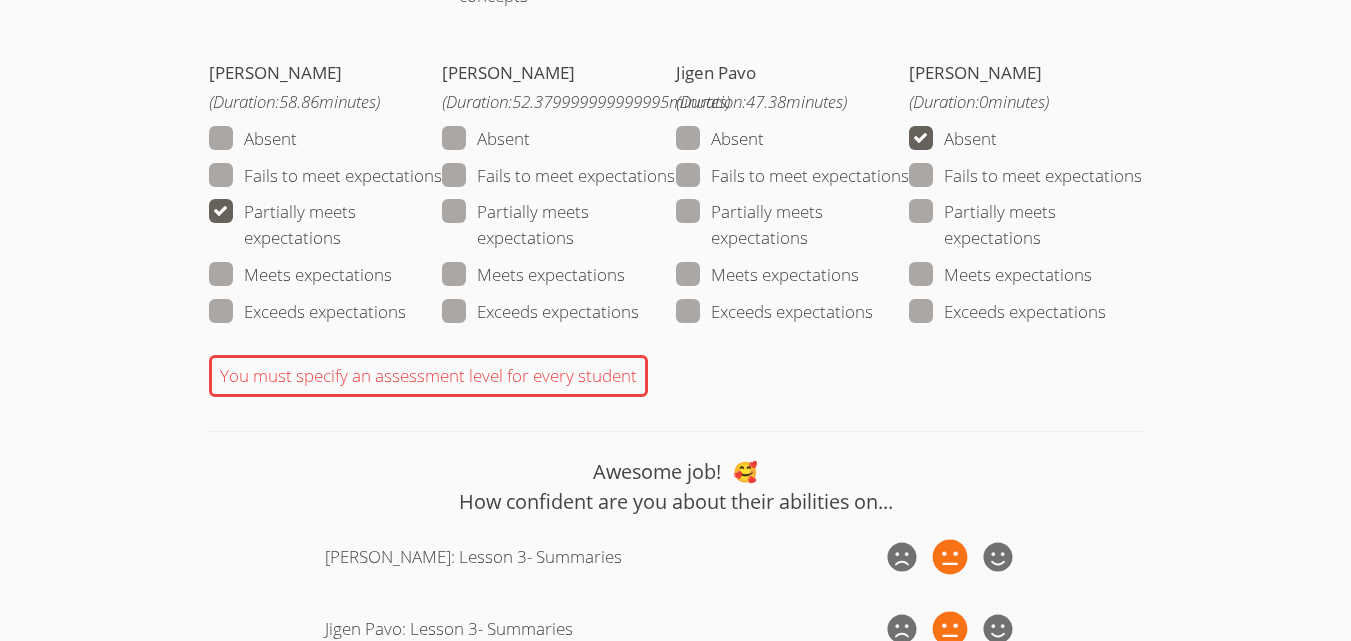click at bounding box center (574, 237) 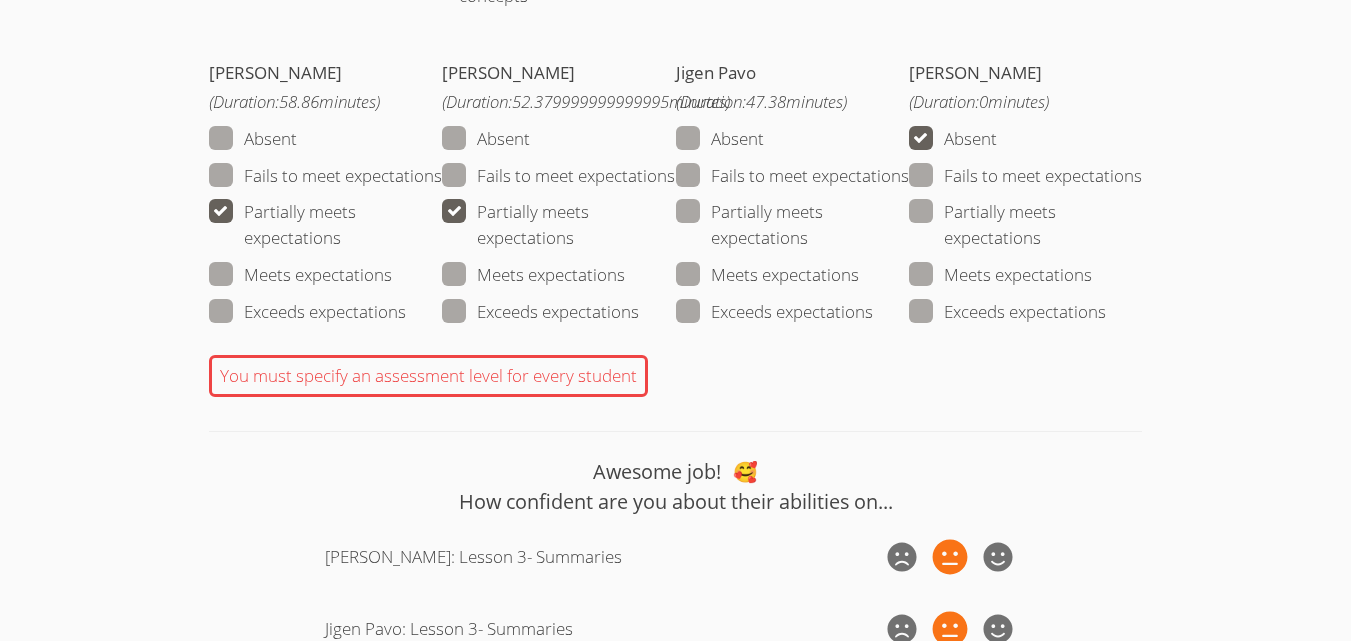 click on "Partially meets expectations" at bounding box center (792, 225) 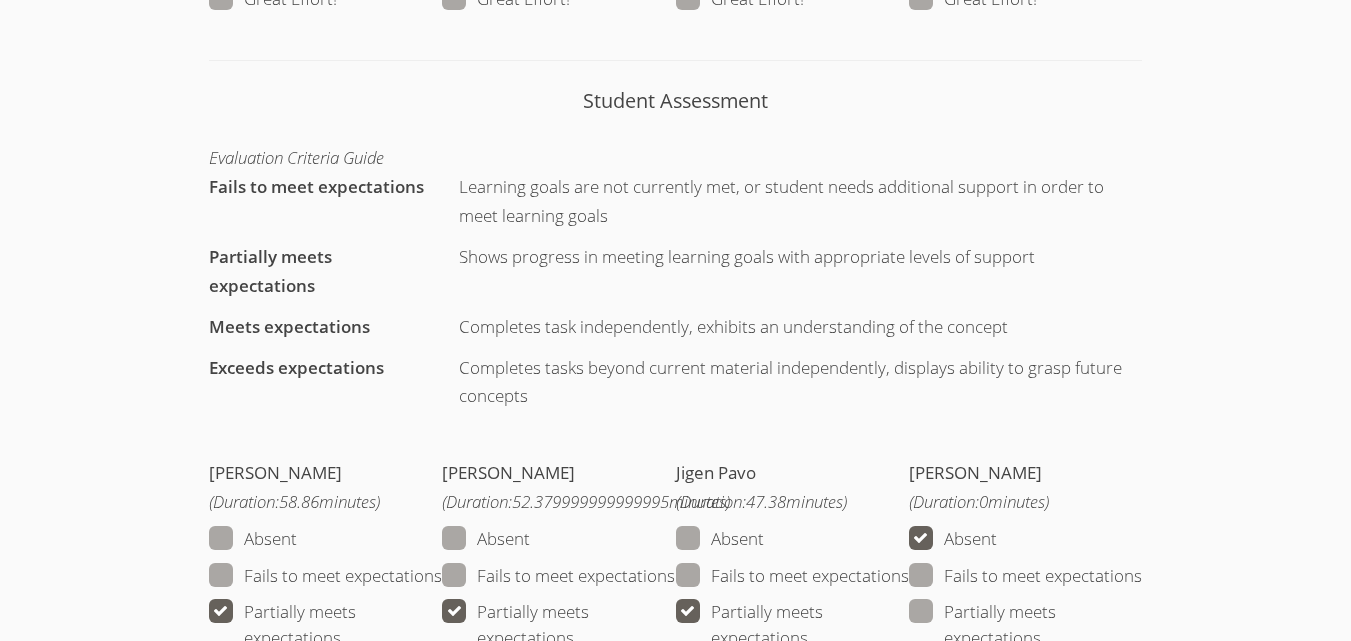 scroll, scrollTop: 1943, scrollLeft: 0, axis: vertical 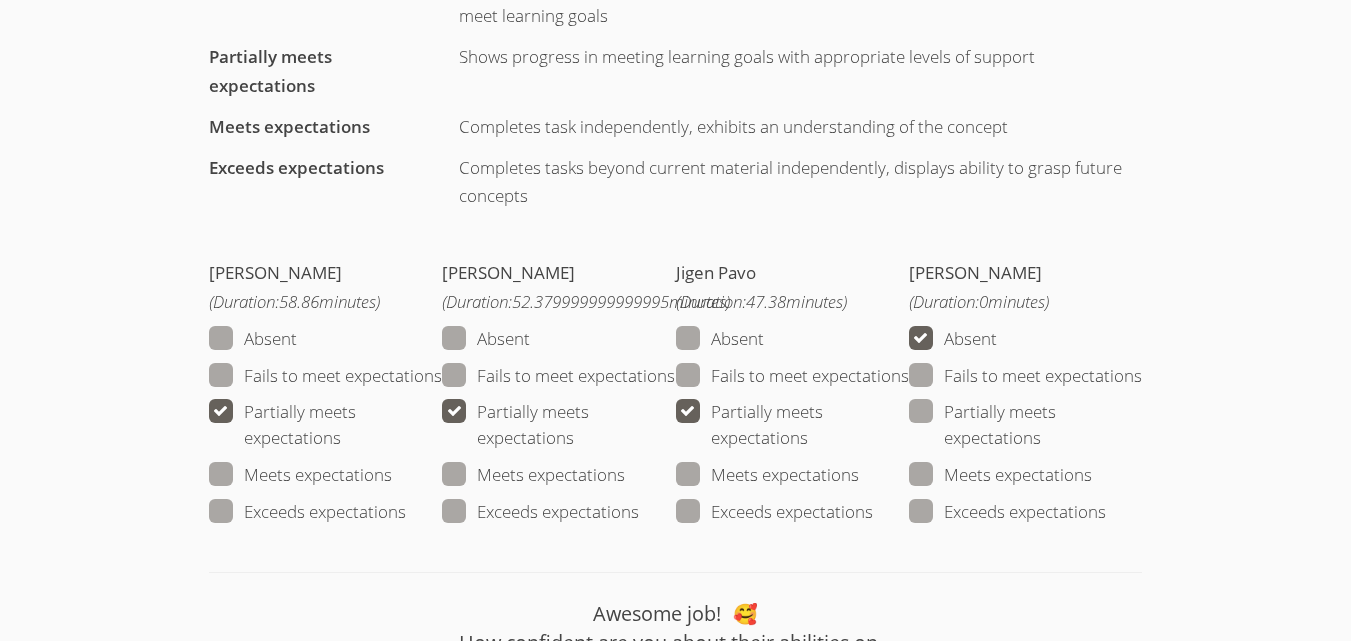 click on "Fails to meet expectations" at bounding box center (558, 376) 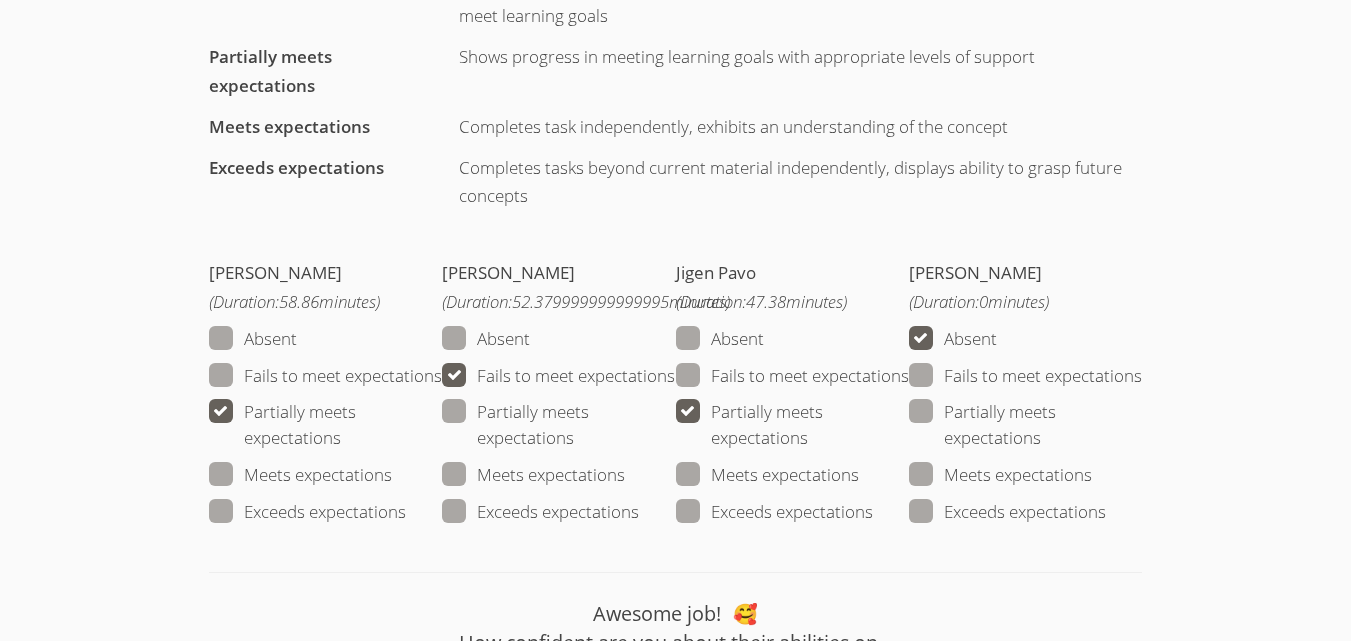 click on "Fails to meet expectations" at bounding box center (325, 376) 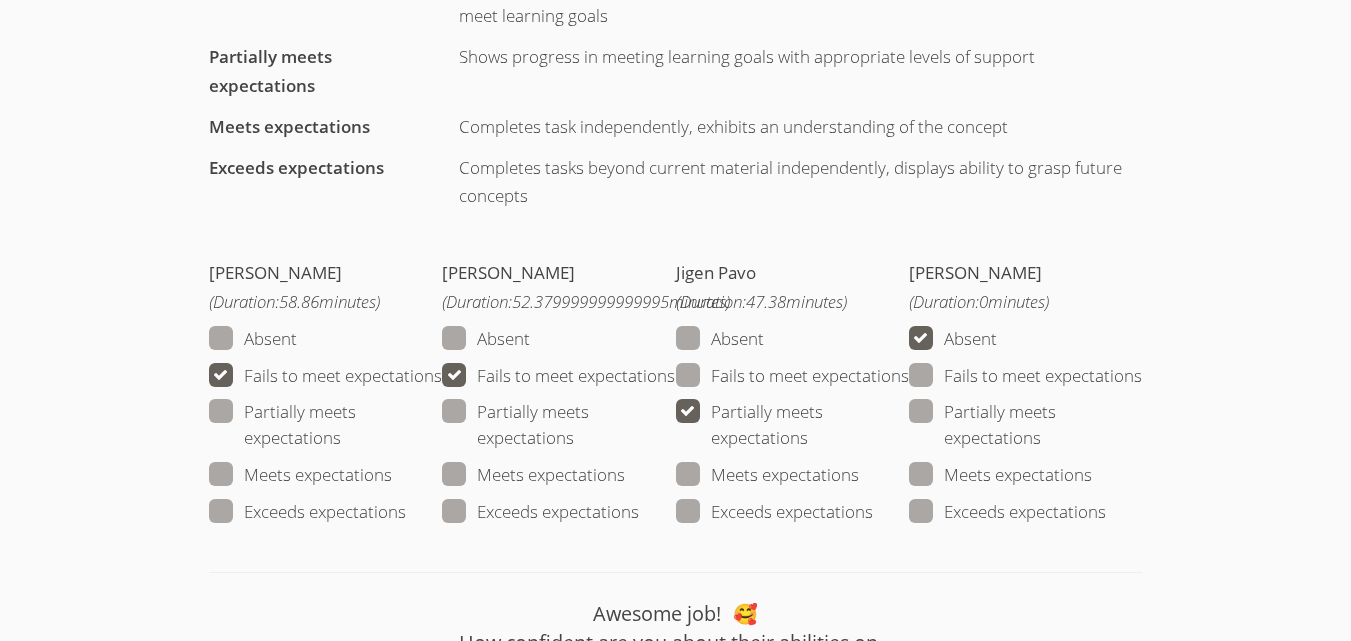 click on "Partially meets expectations" at bounding box center (558, 425) 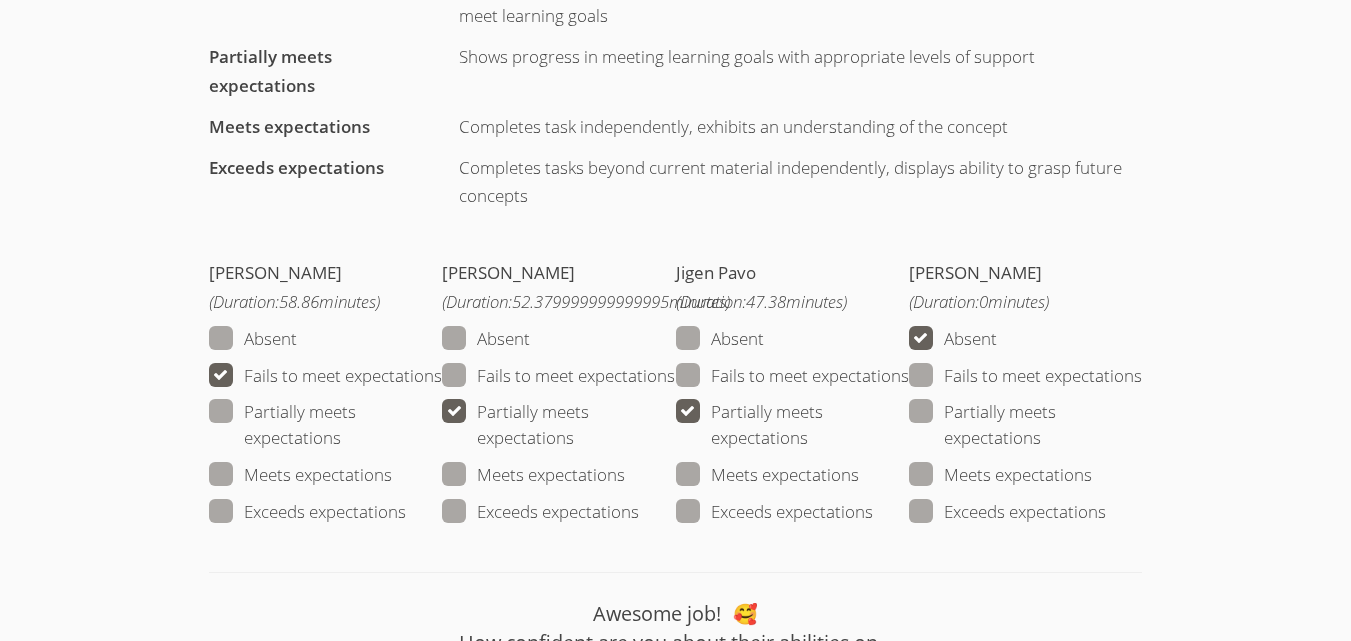 click on "Partially meets expectations" at bounding box center [325, 425] 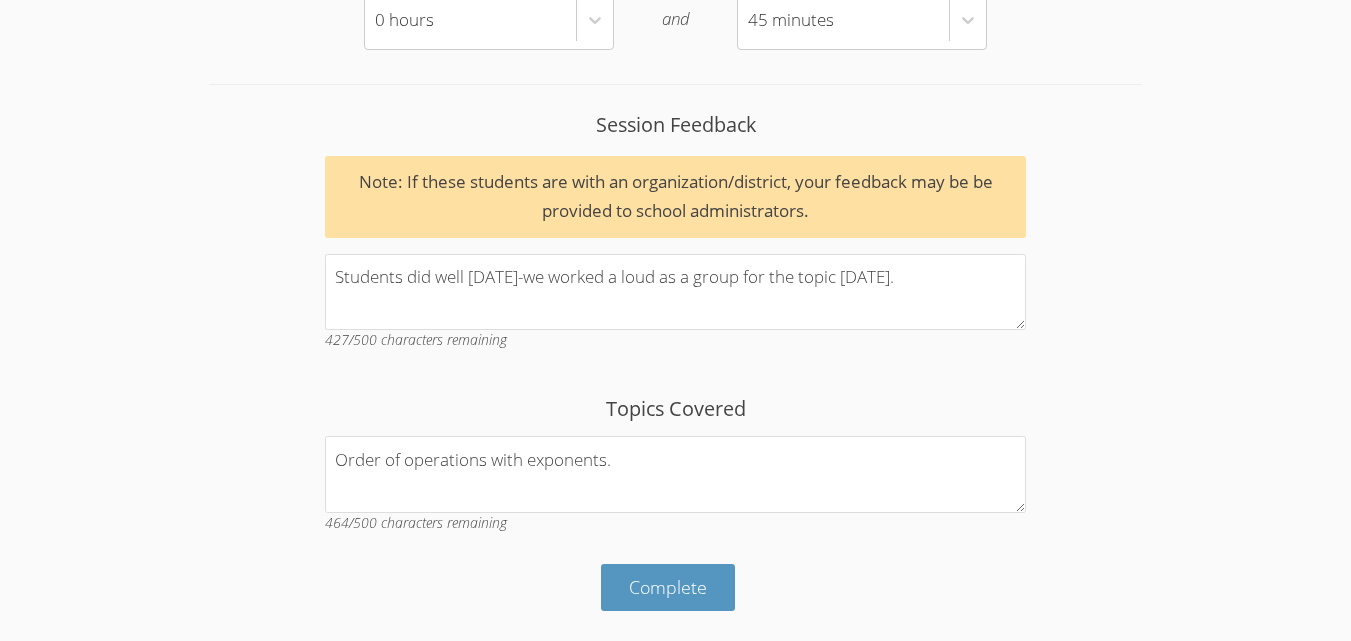 scroll, scrollTop: 3184, scrollLeft: 0, axis: vertical 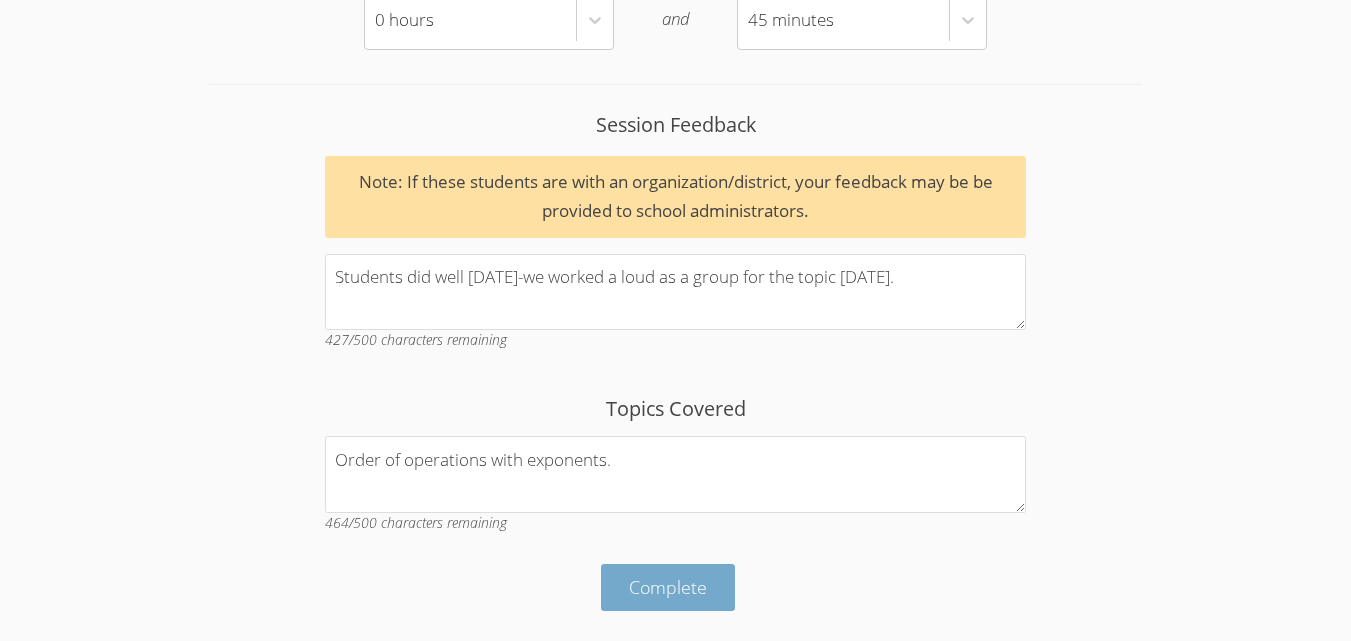 click on "Complete" at bounding box center [668, 587] 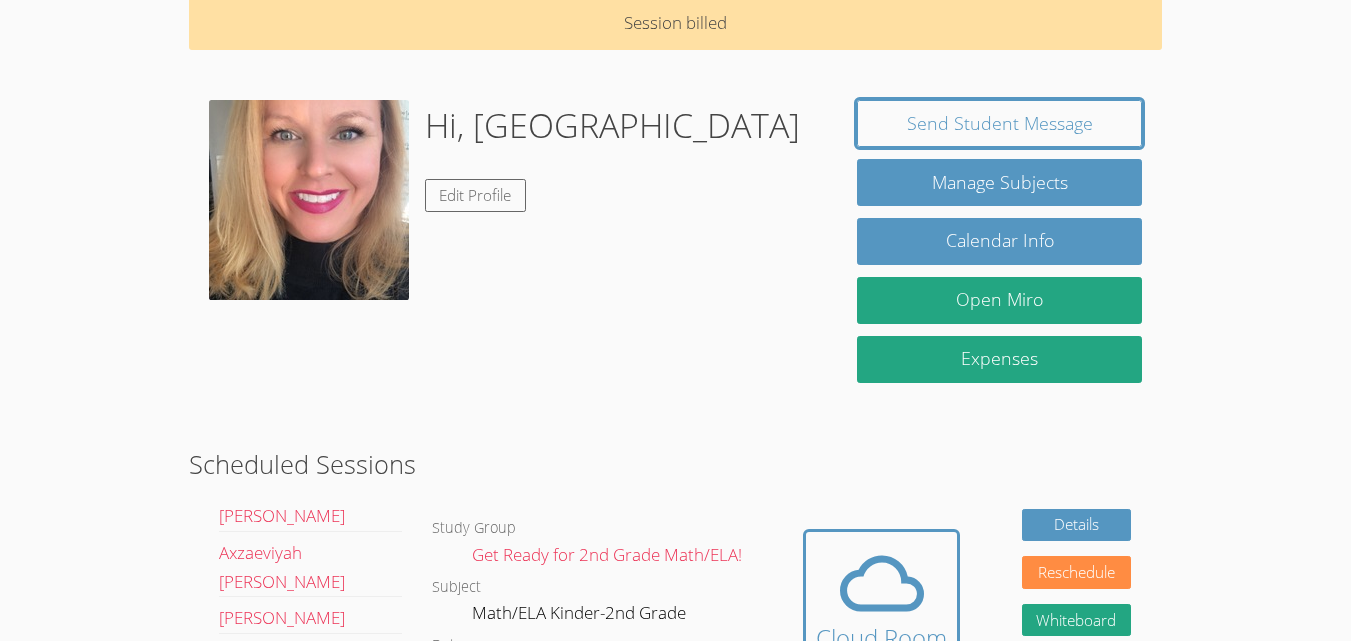 scroll, scrollTop: 100, scrollLeft: 0, axis: vertical 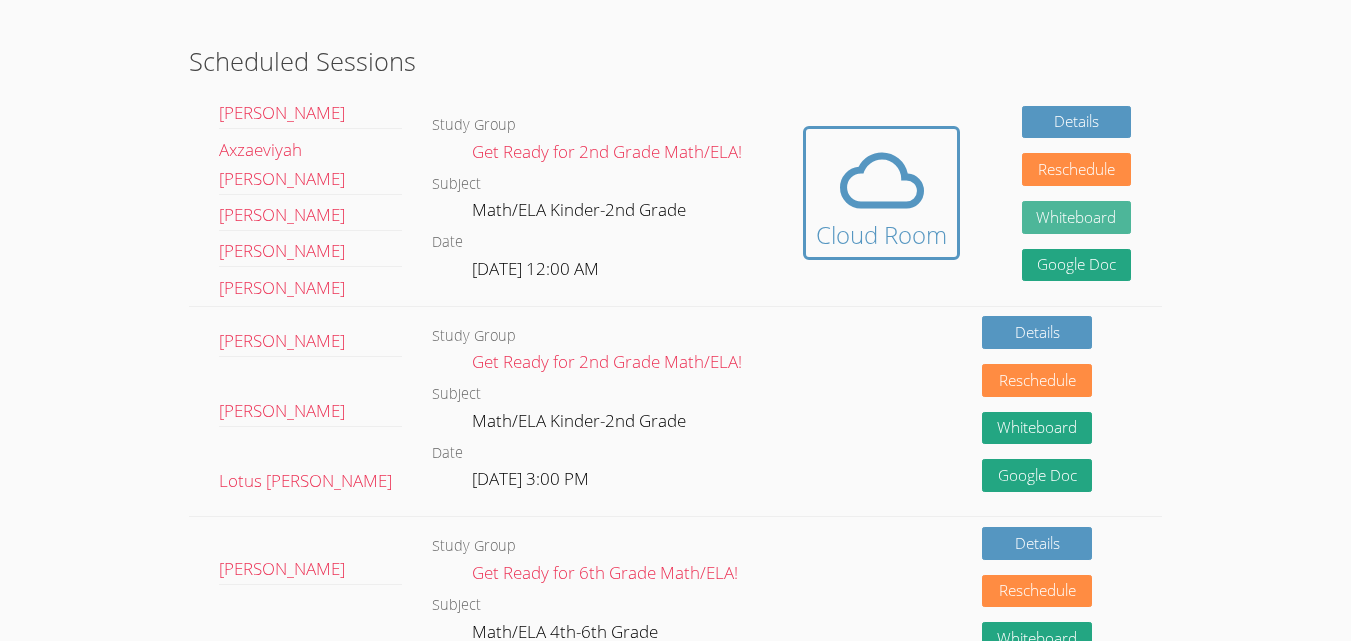 click on "Whiteboard" at bounding box center [1077, 217] 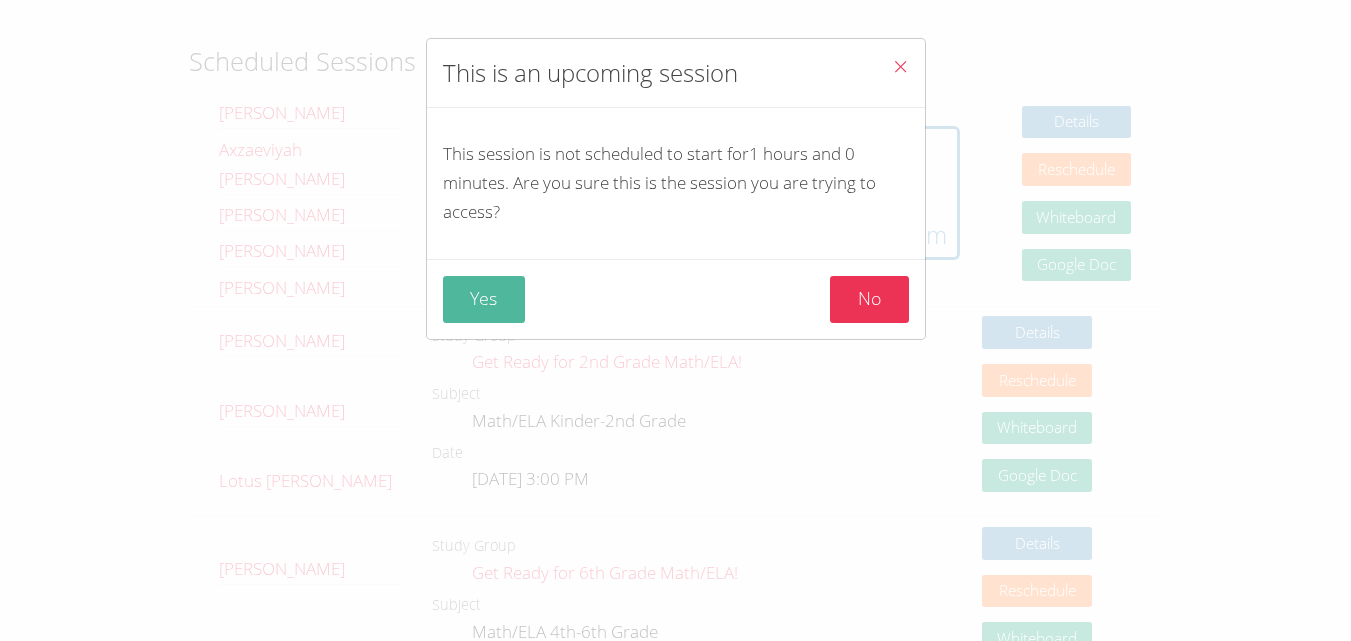 click on "Yes" at bounding box center (484, 299) 